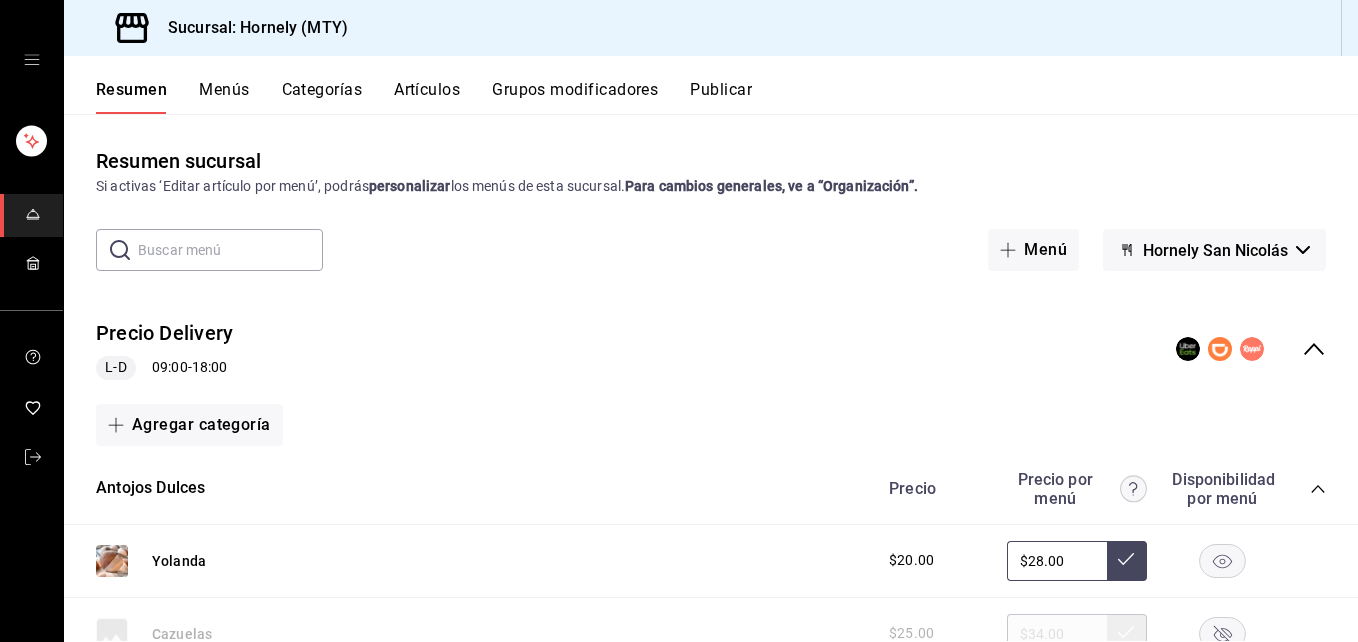 scroll, scrollTop: 0, scrollLeft: 0, axis: both 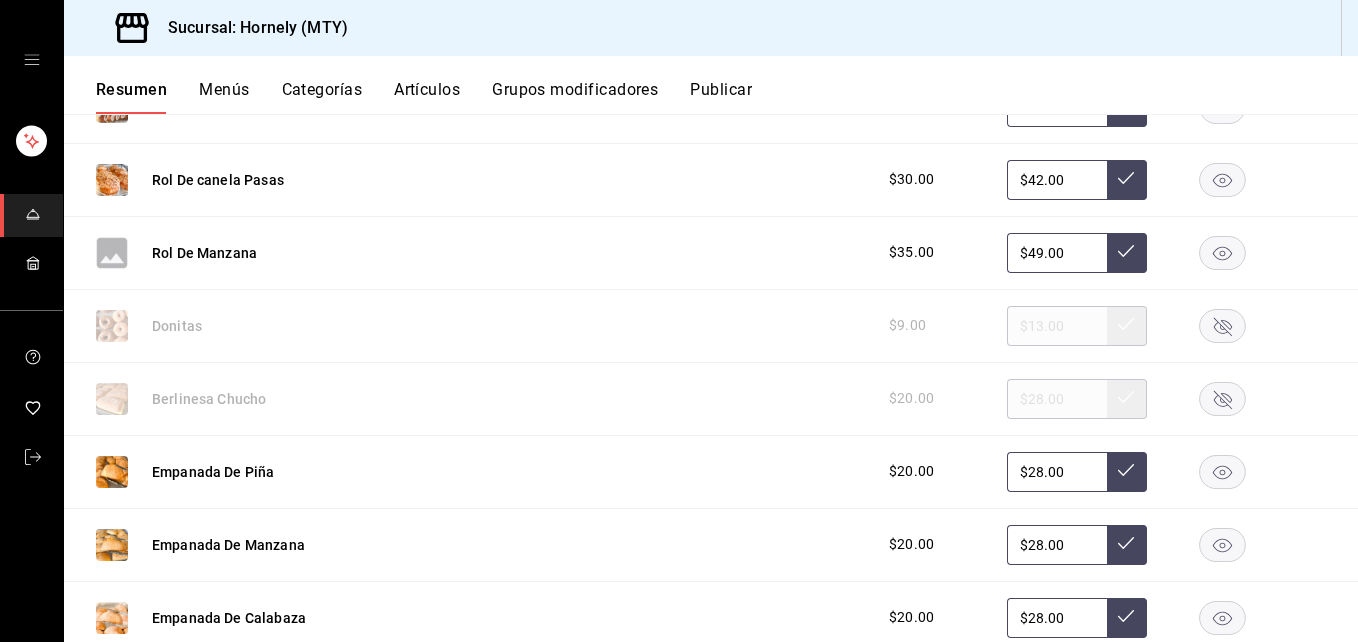 click 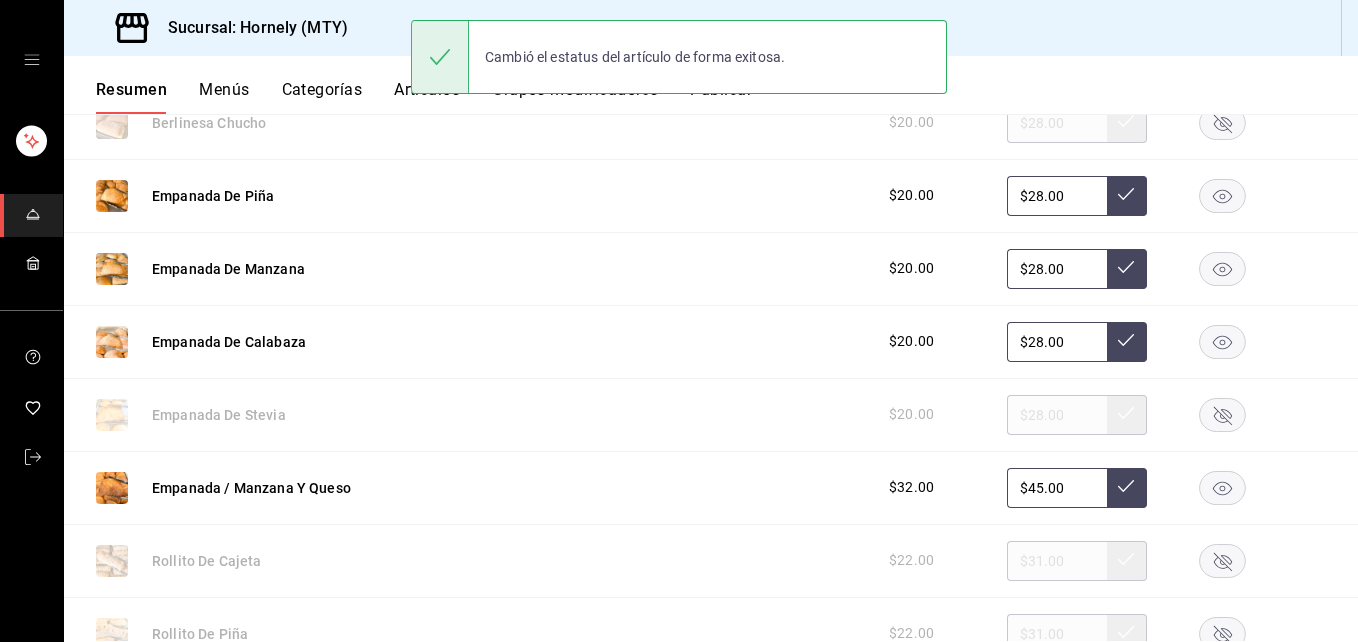 scroll, scrollTop: 900, scrollLeft: 0, axis: vertical 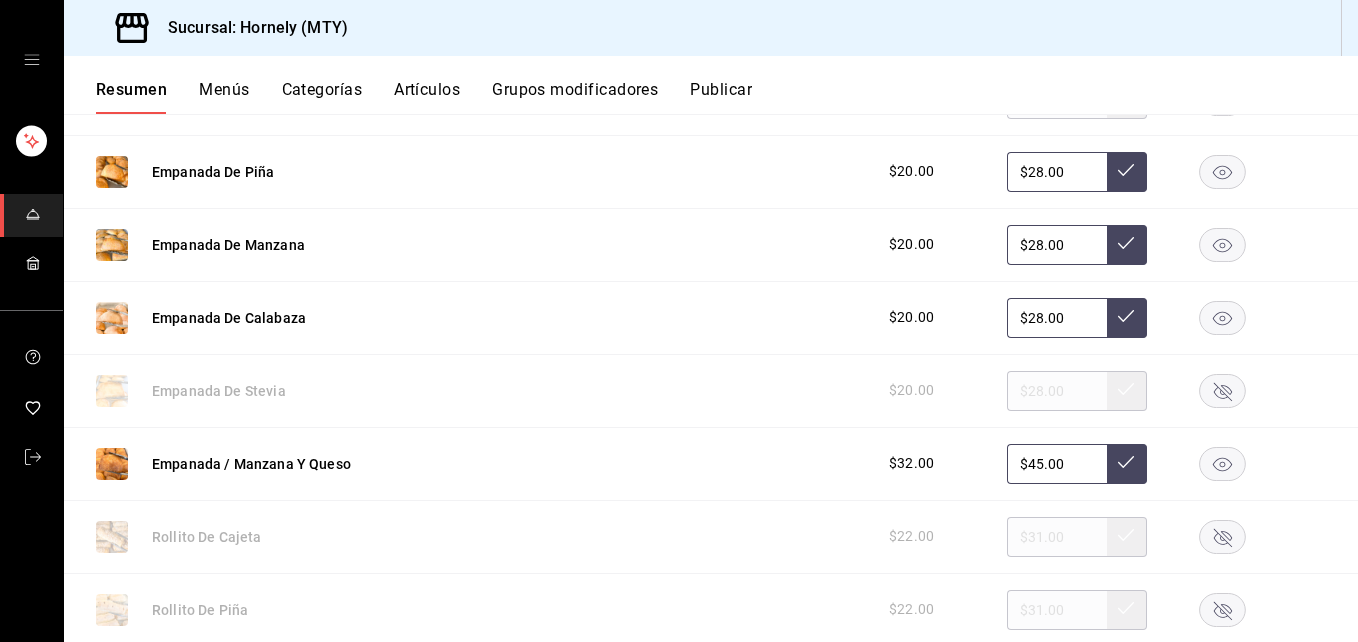 click 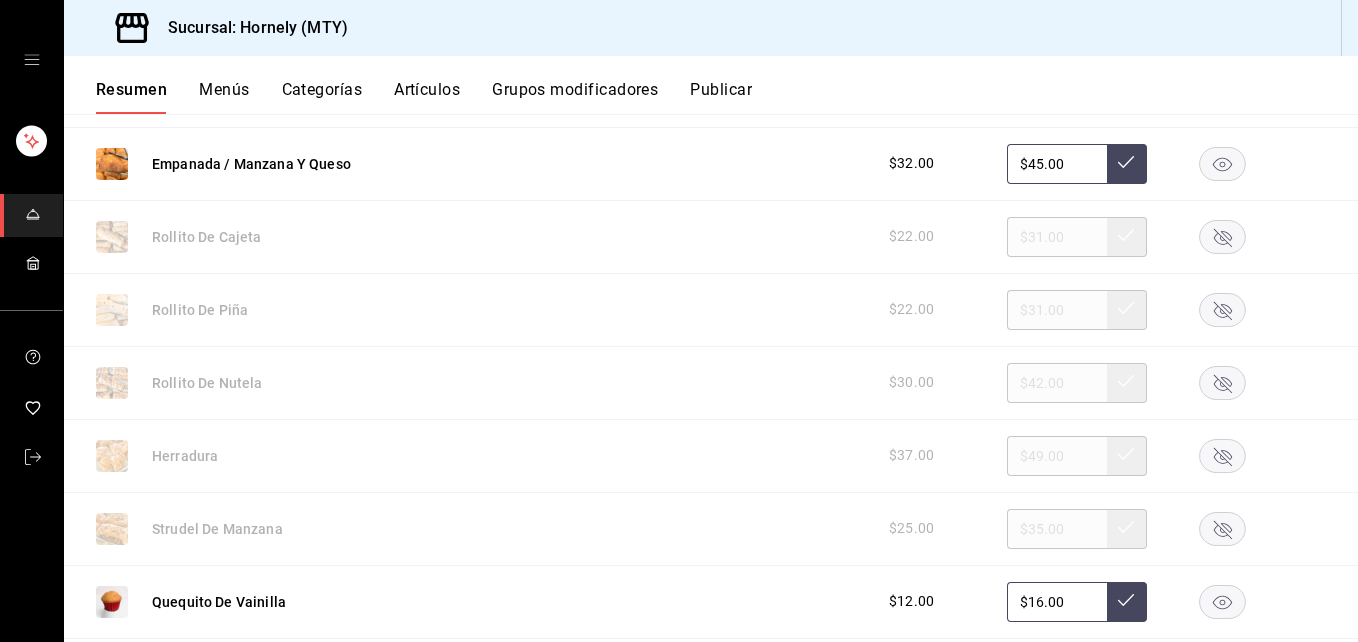 scroll, scrollTop: 1500, scrollLeft: 0, axis: vertical 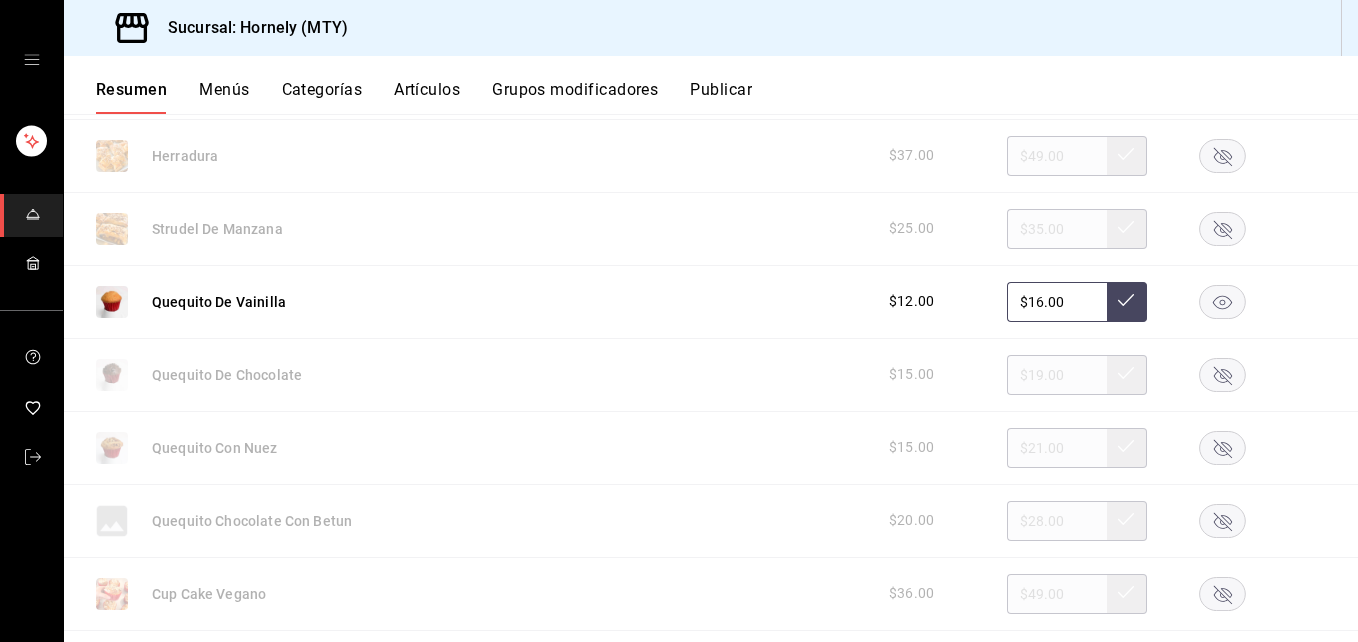click 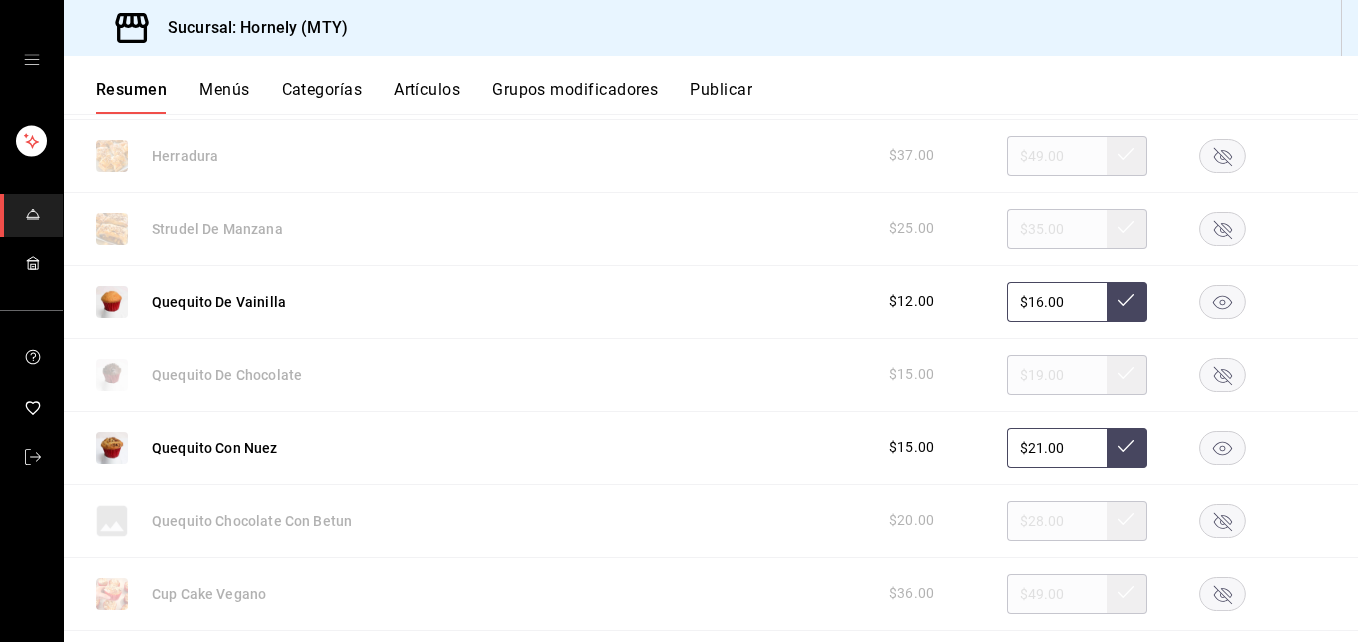 scroll, scrollTop: 1800, scrollLeft: 0, axis: vertical 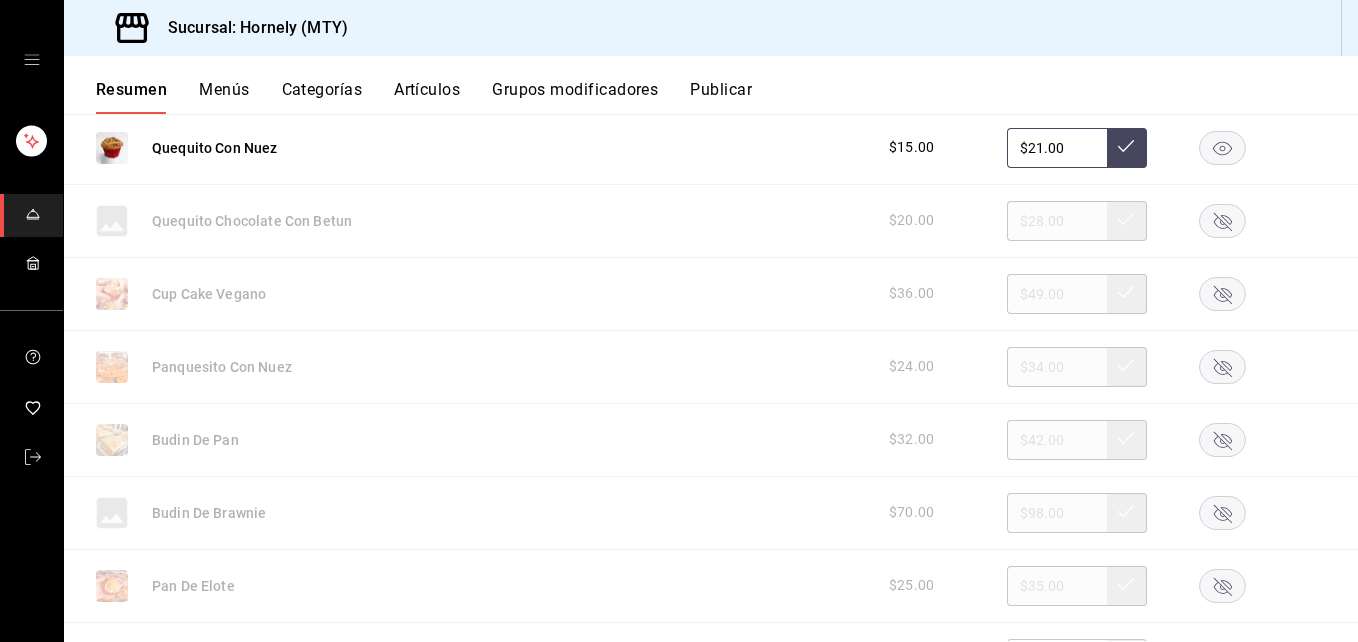 click 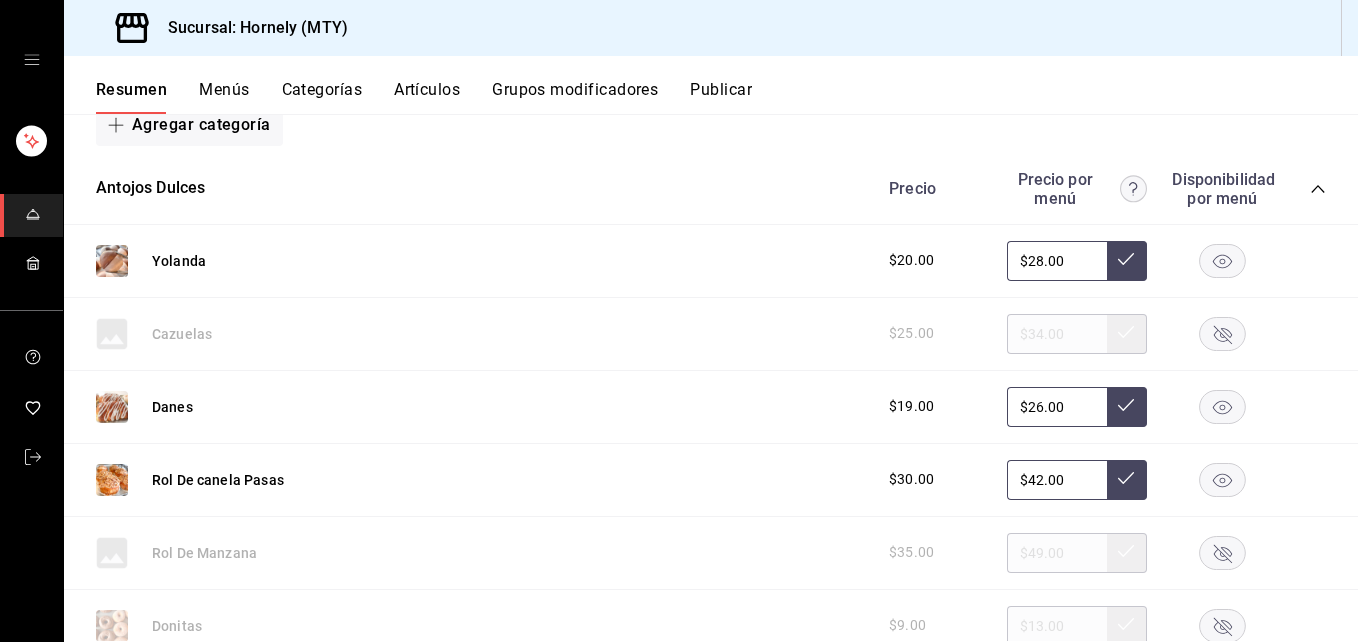 scroll, scrollTop: 600, scrollLeft: 0, axis: vertical 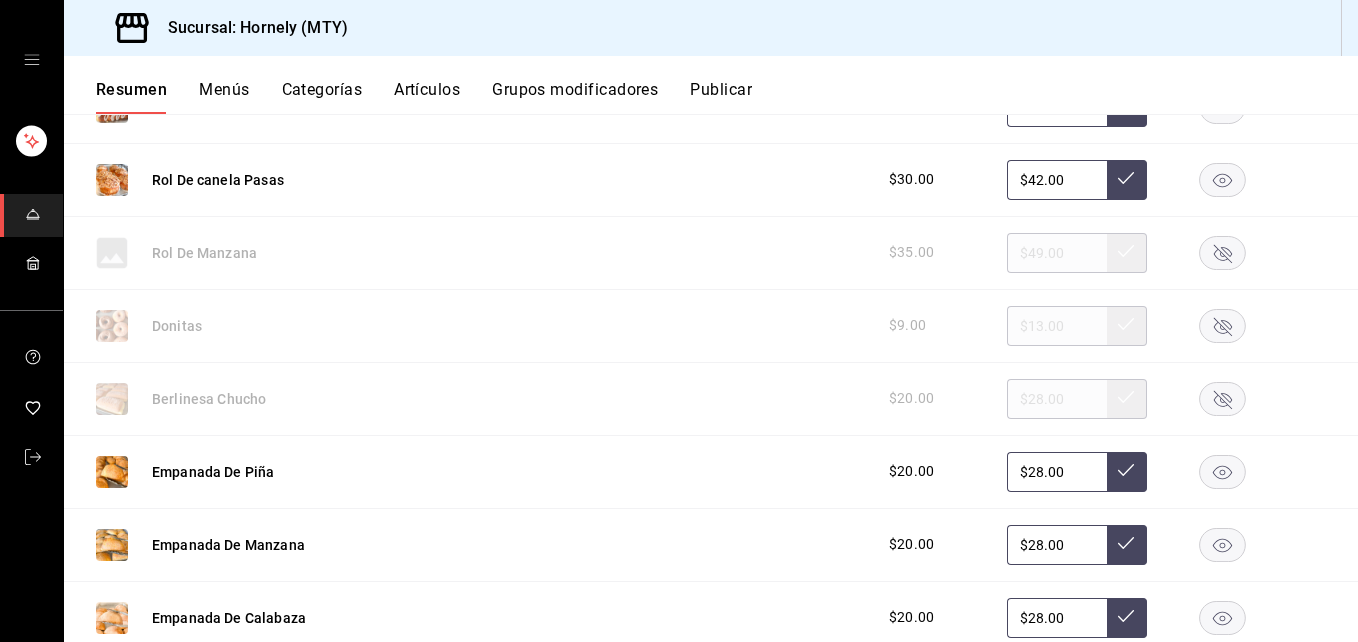 click 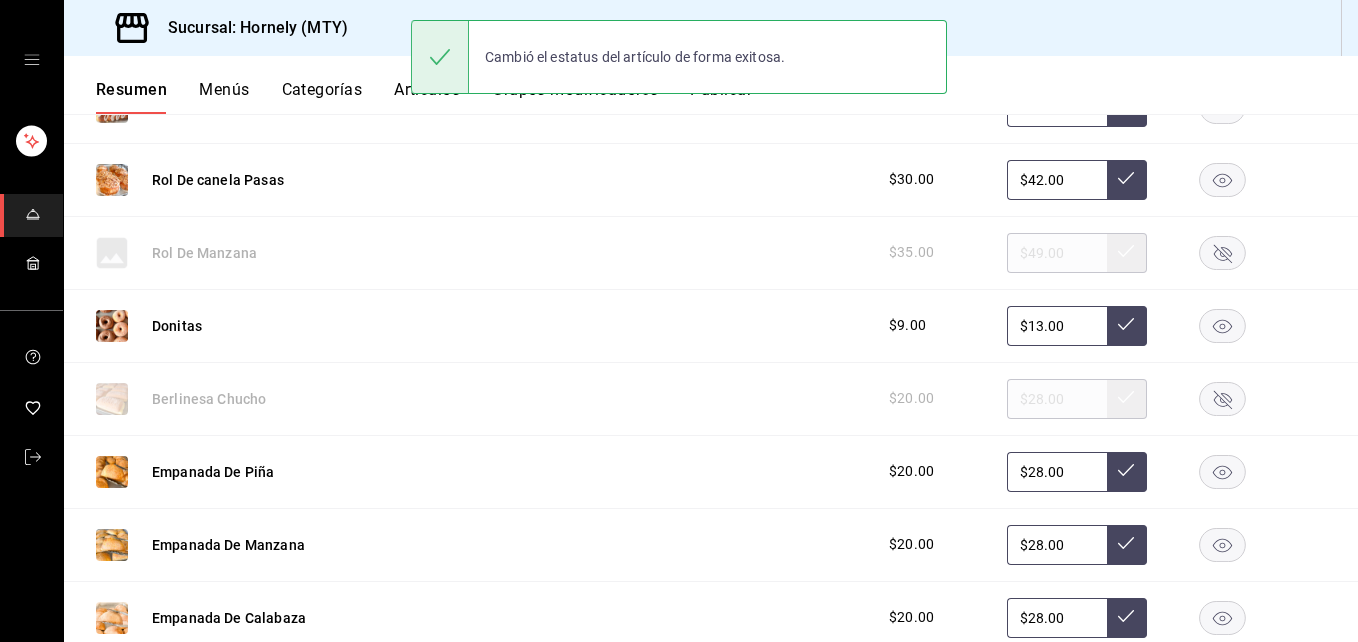 click 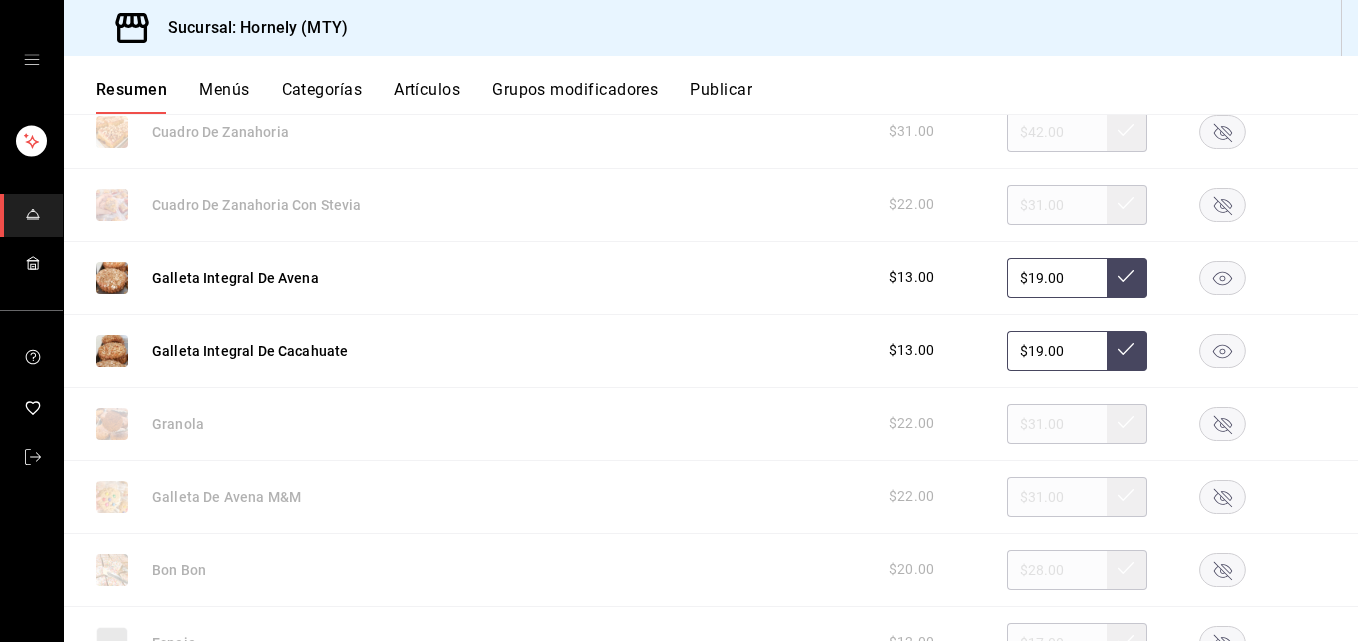 scroll, scrollTop: 2700, scrollLeft: 0, axis: vertical 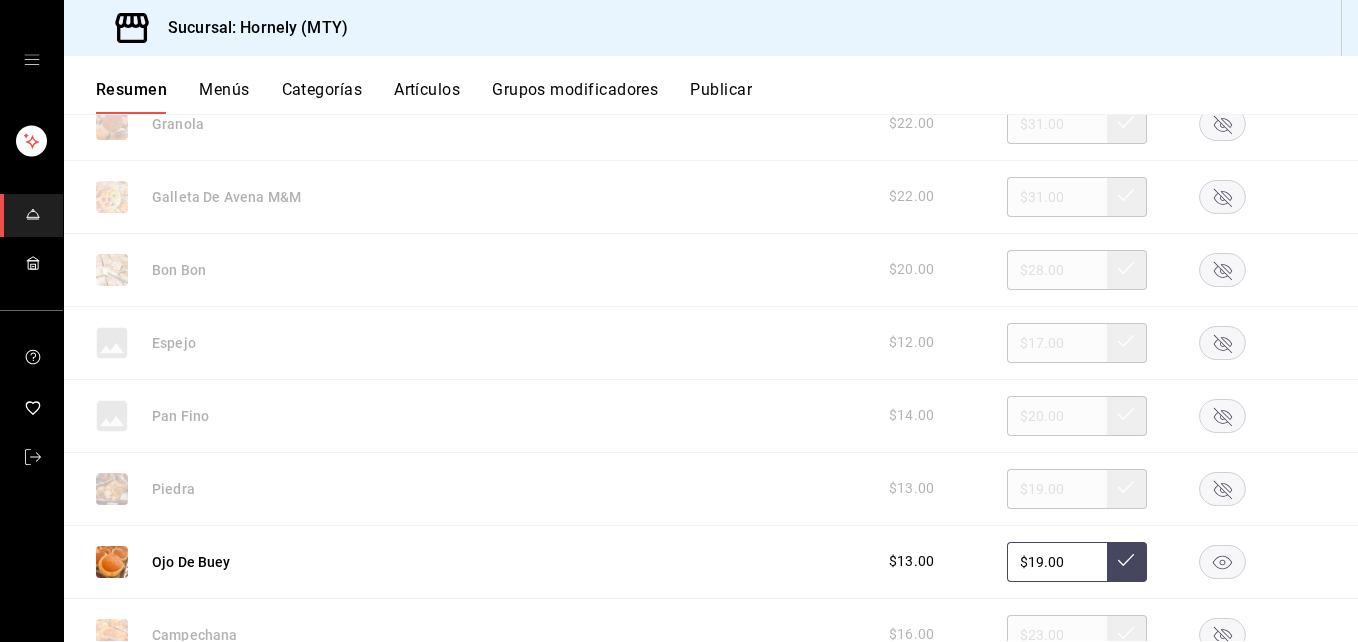 click 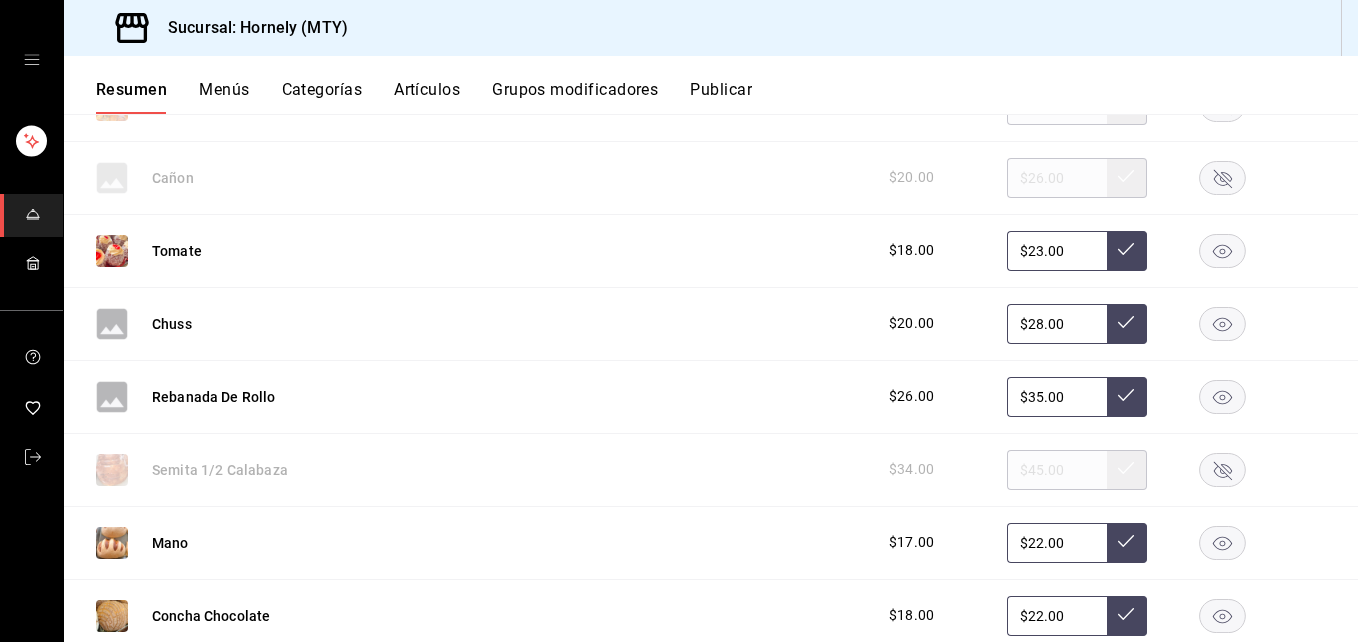 scroll, scrollTop: 3900, scrollLeft: 0, axis: vertical 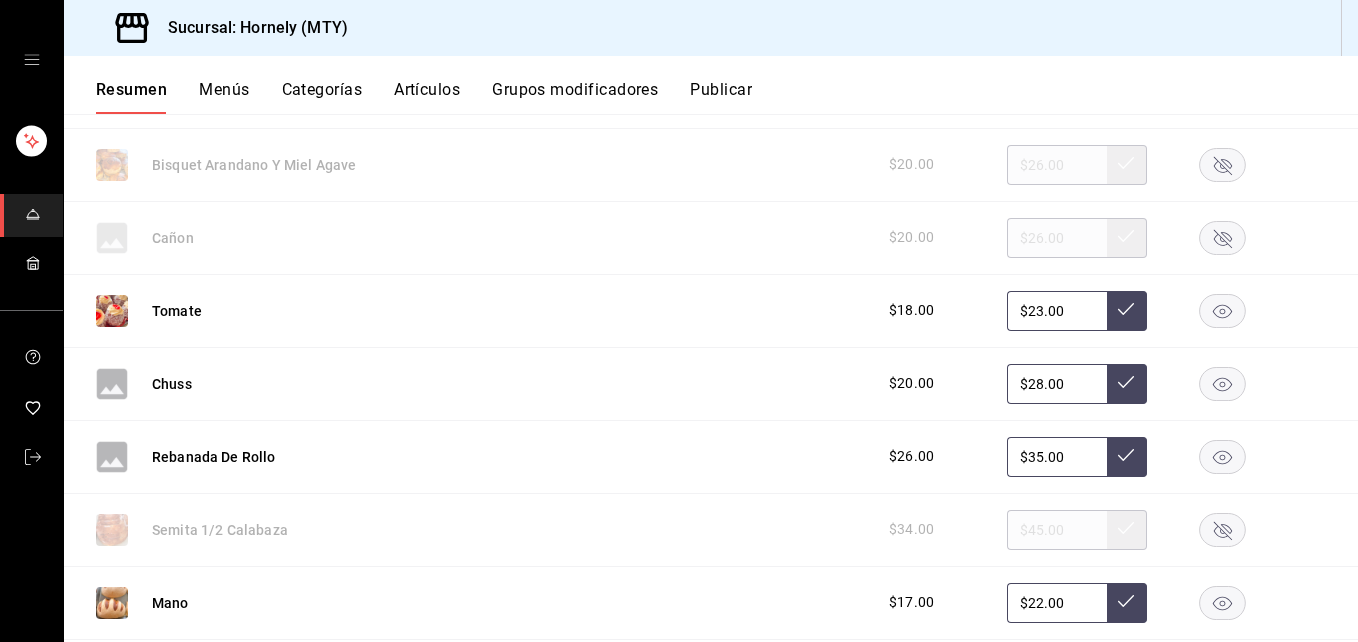 click 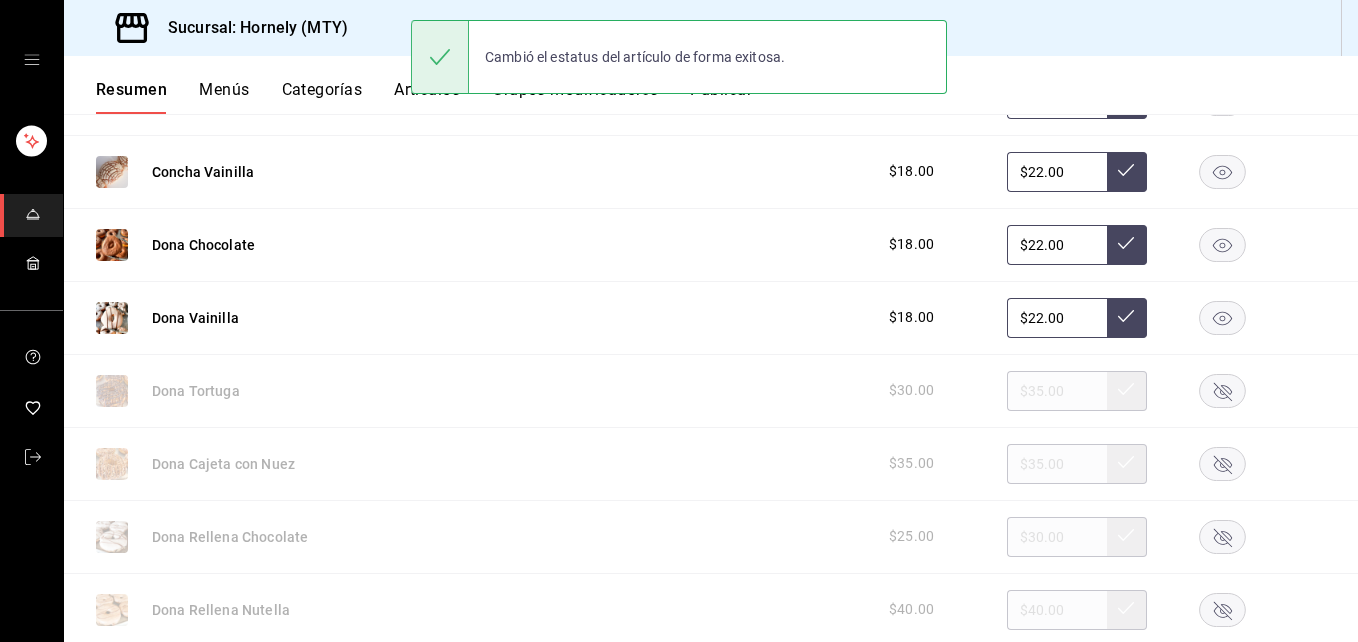 scroll, scrollTop: 4500, scrollLeft: 0, axis: vertical 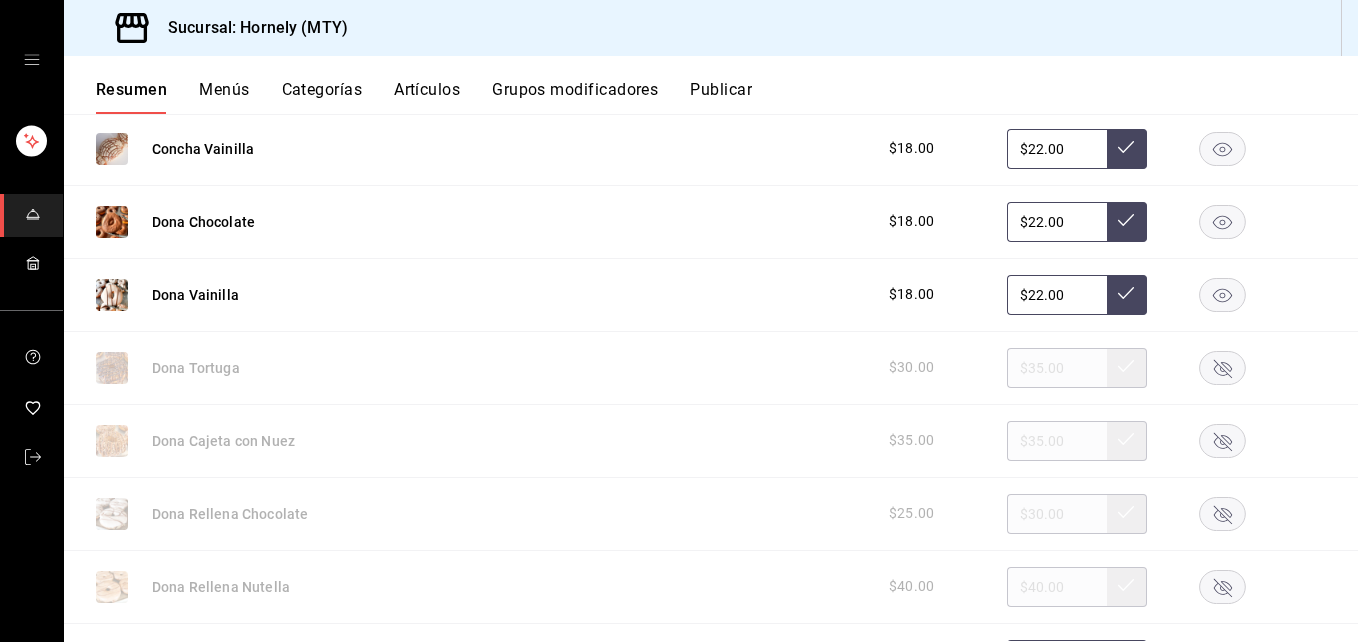 click 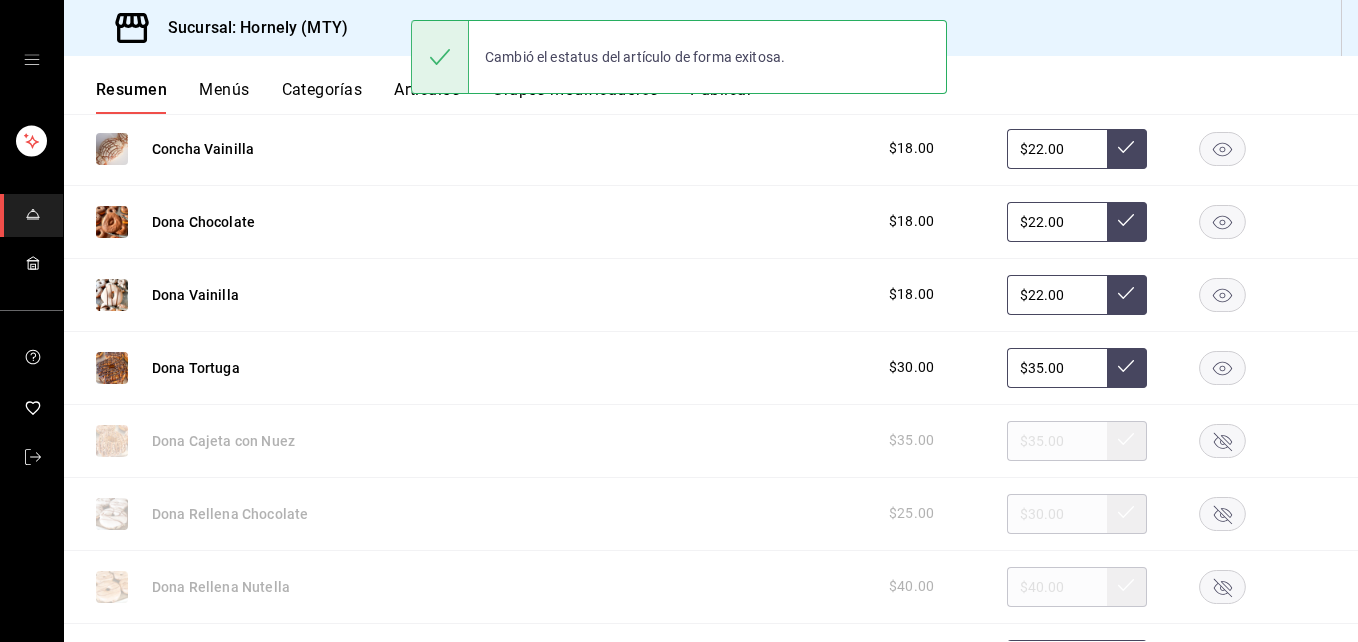click 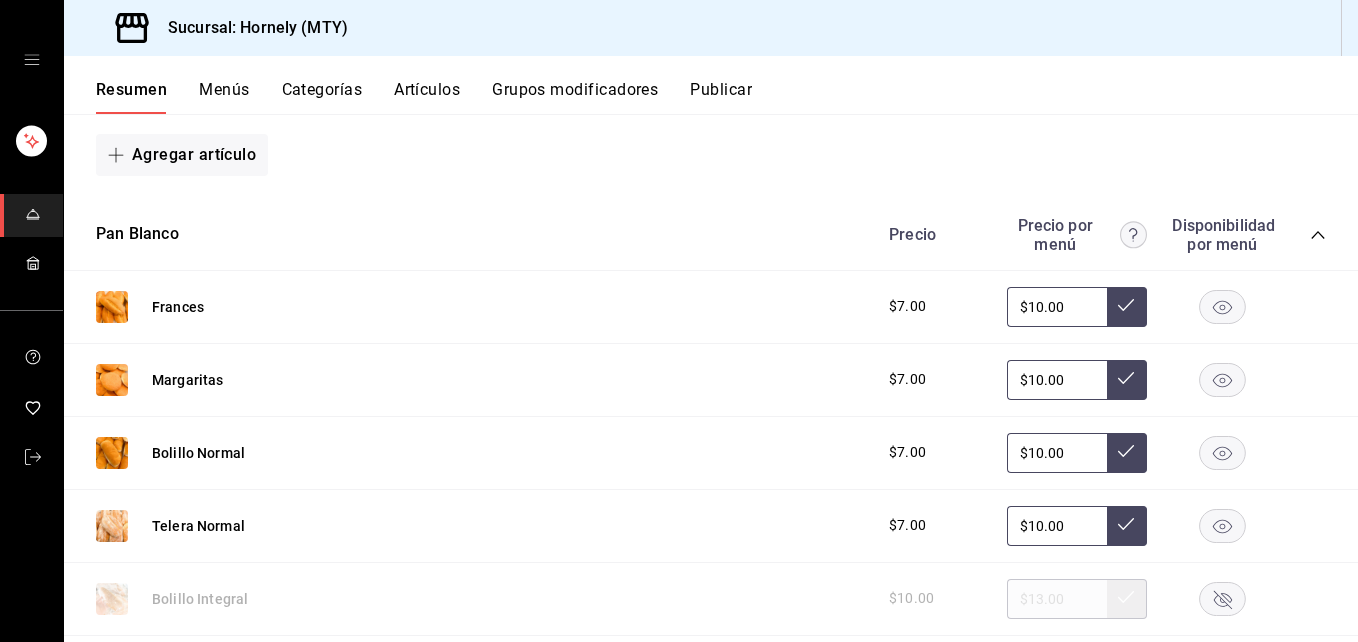 scroll, scrollTop: 5700, scrollLeft: 0, axis: vertical 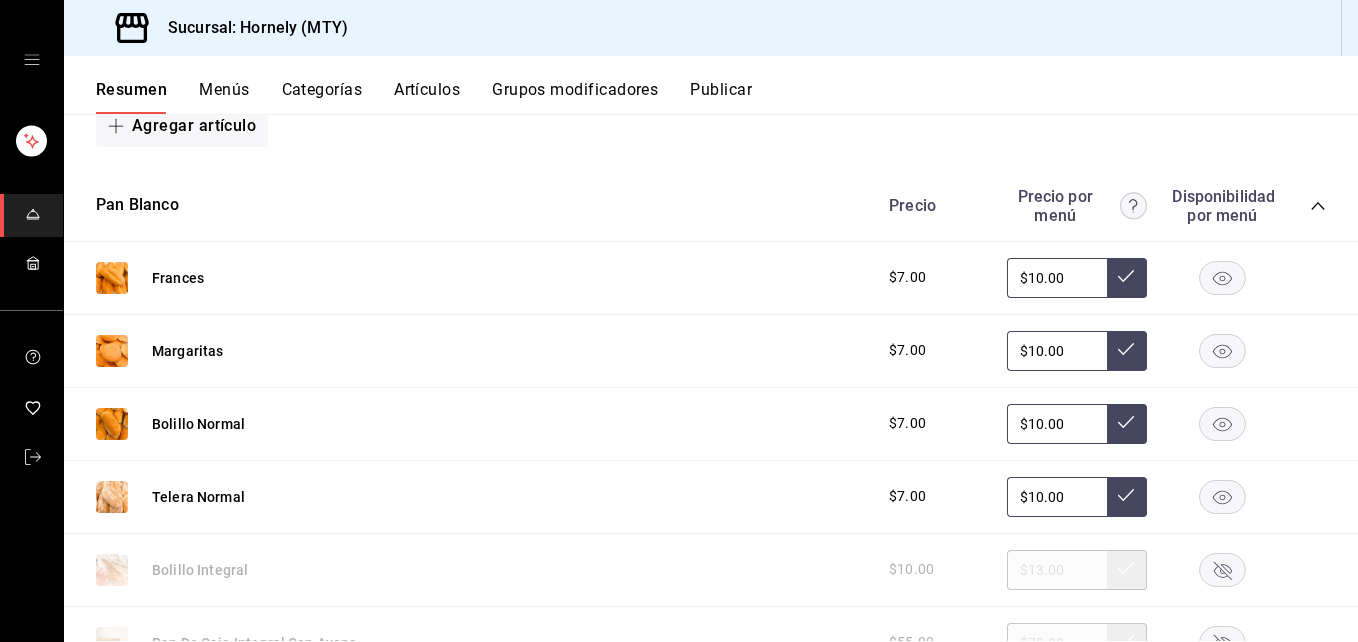 click 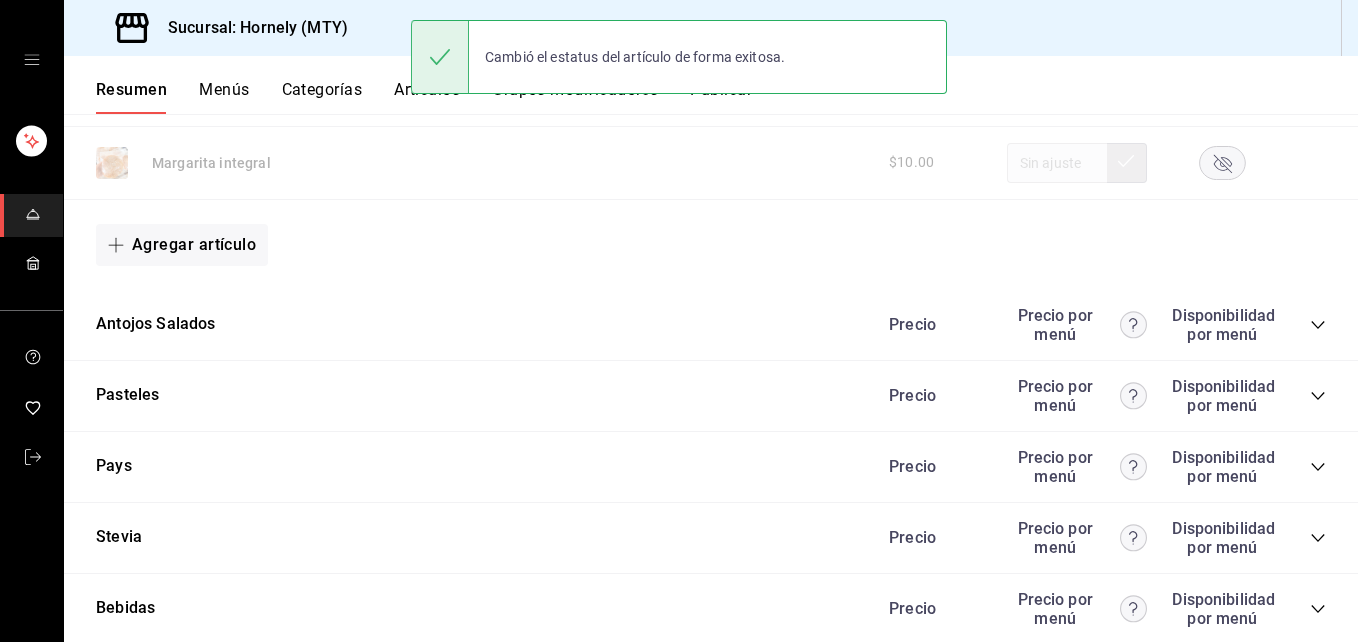 scroll, scrollTop: 6300, scrollLeft: 0, axis: vertical 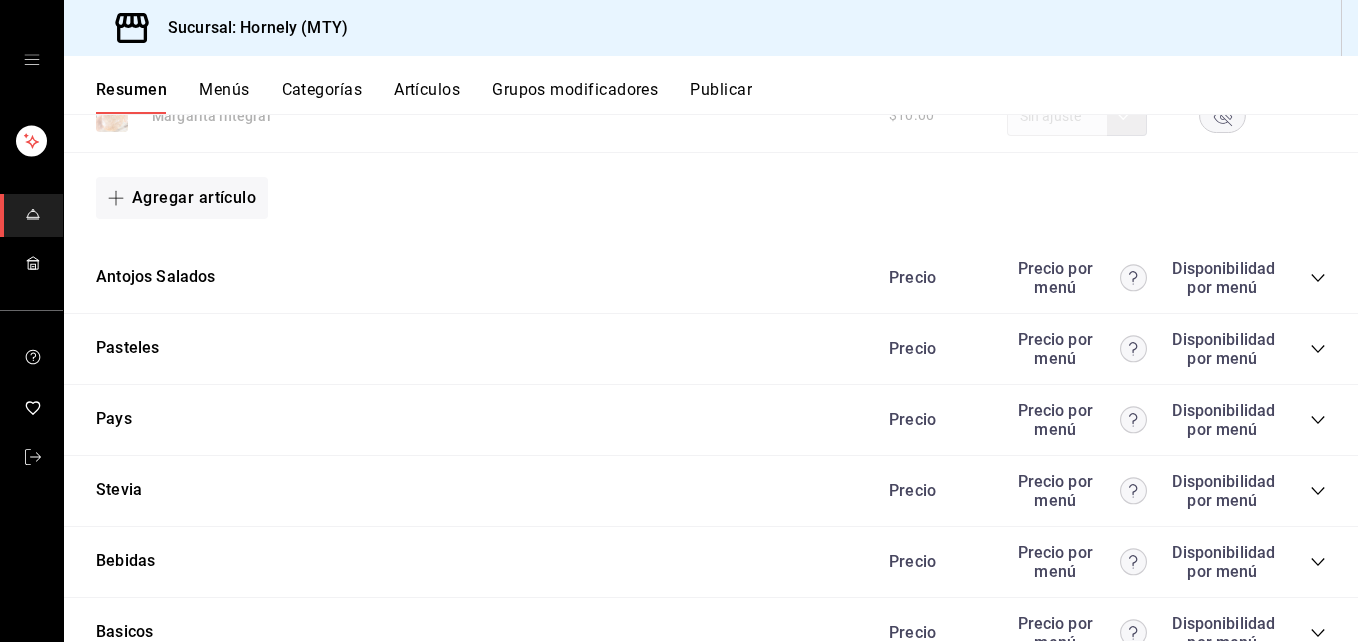 click 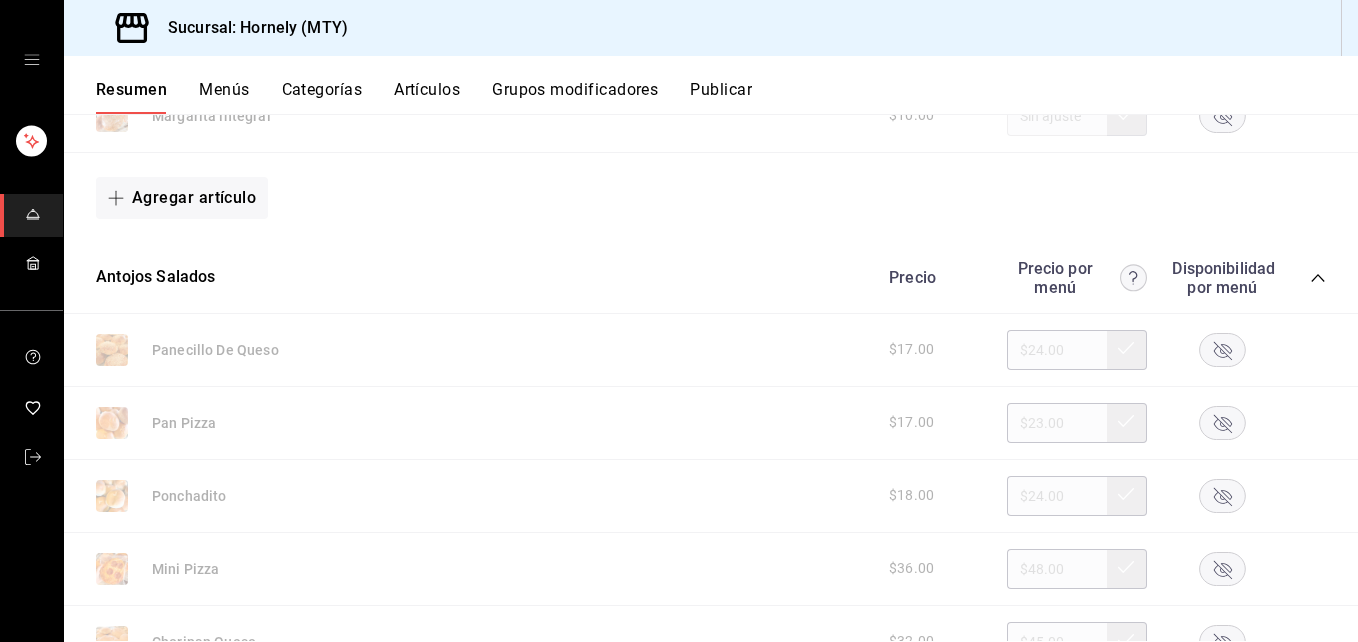 scroll, scrollTop: 6965, scrollLeft: 0, axis: vertical 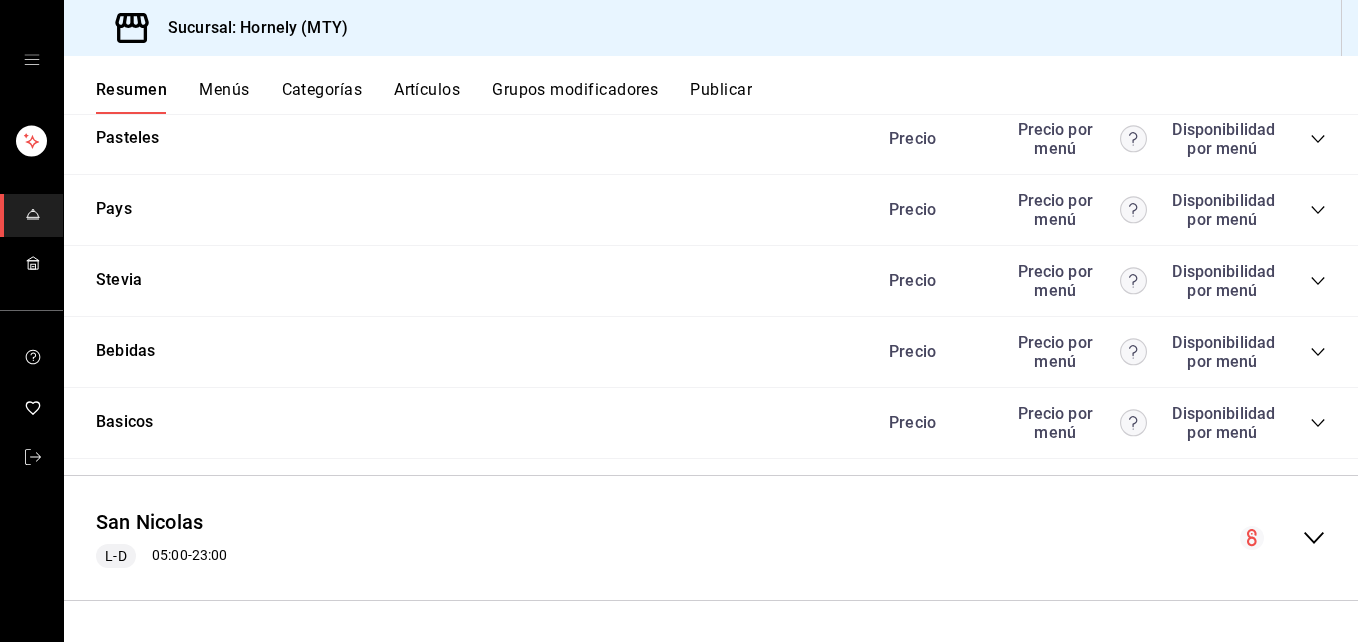 click on "Pasteles Precio Precio por menú   Disponibilidad por menú" at bounding box center [711, 139] 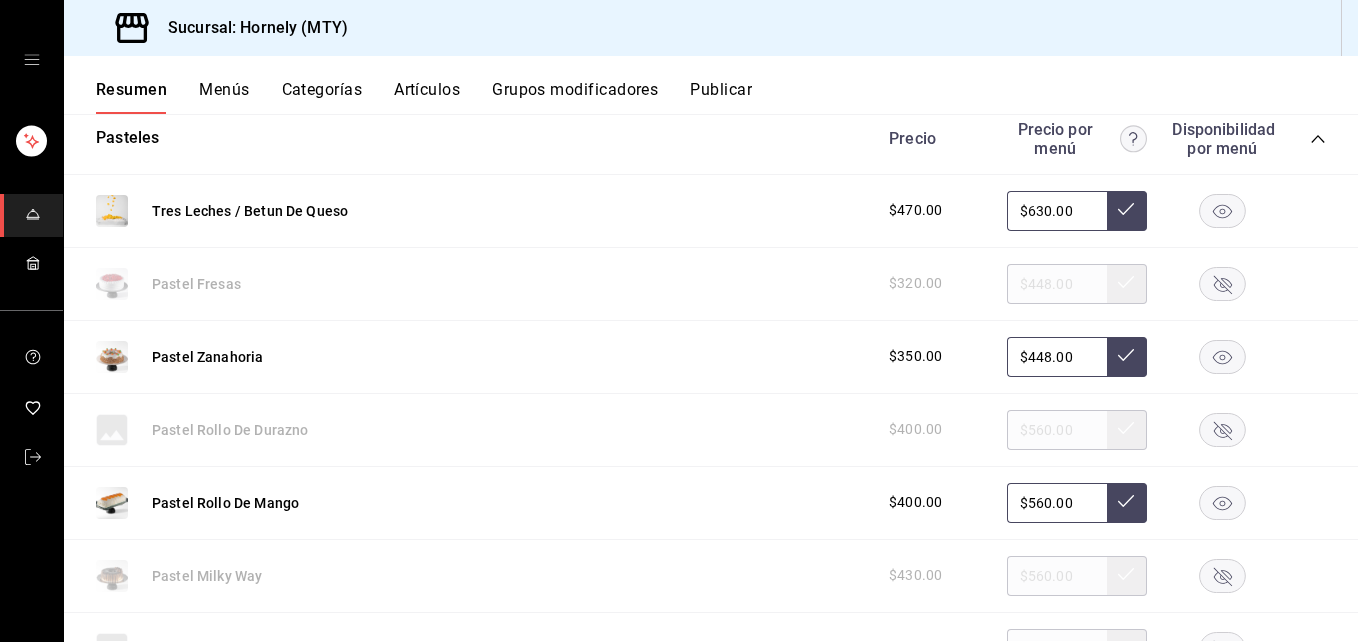 type 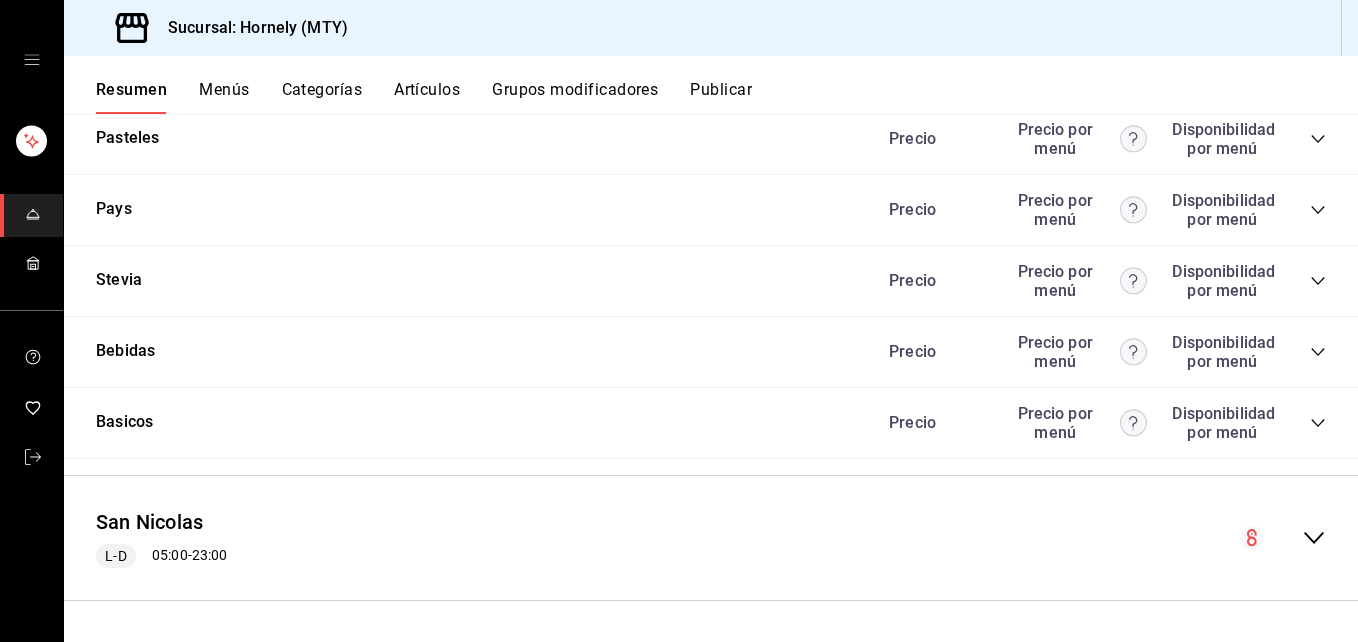 click 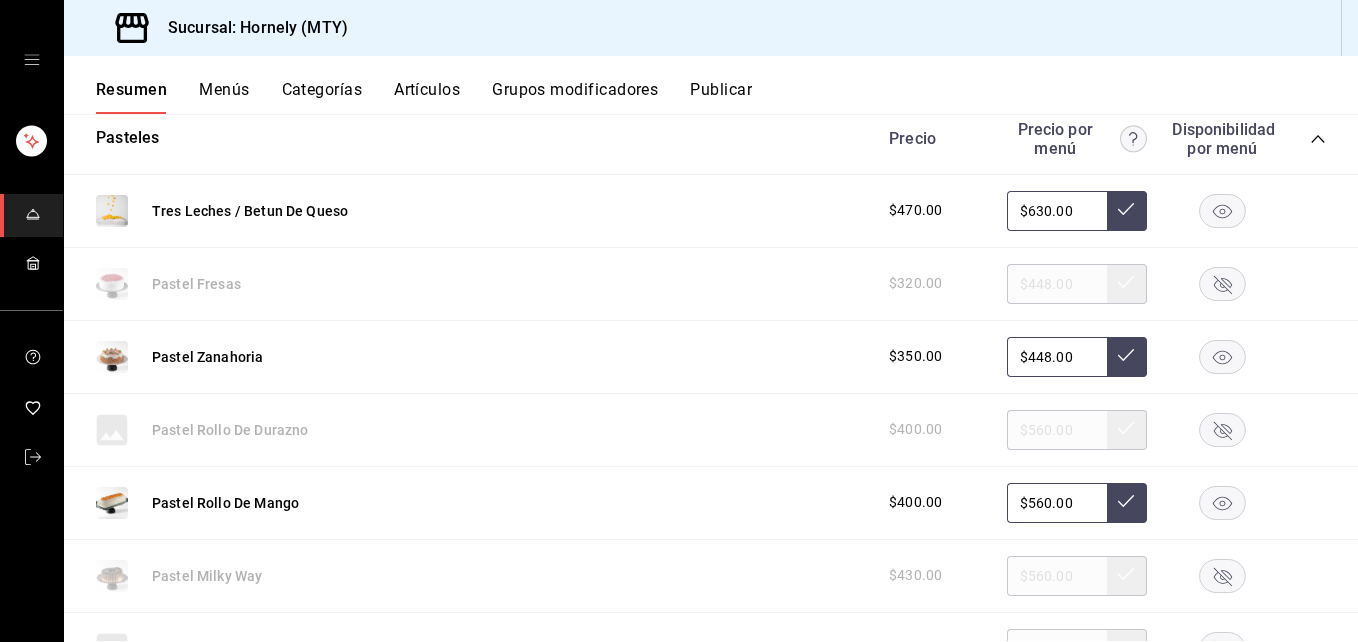 click 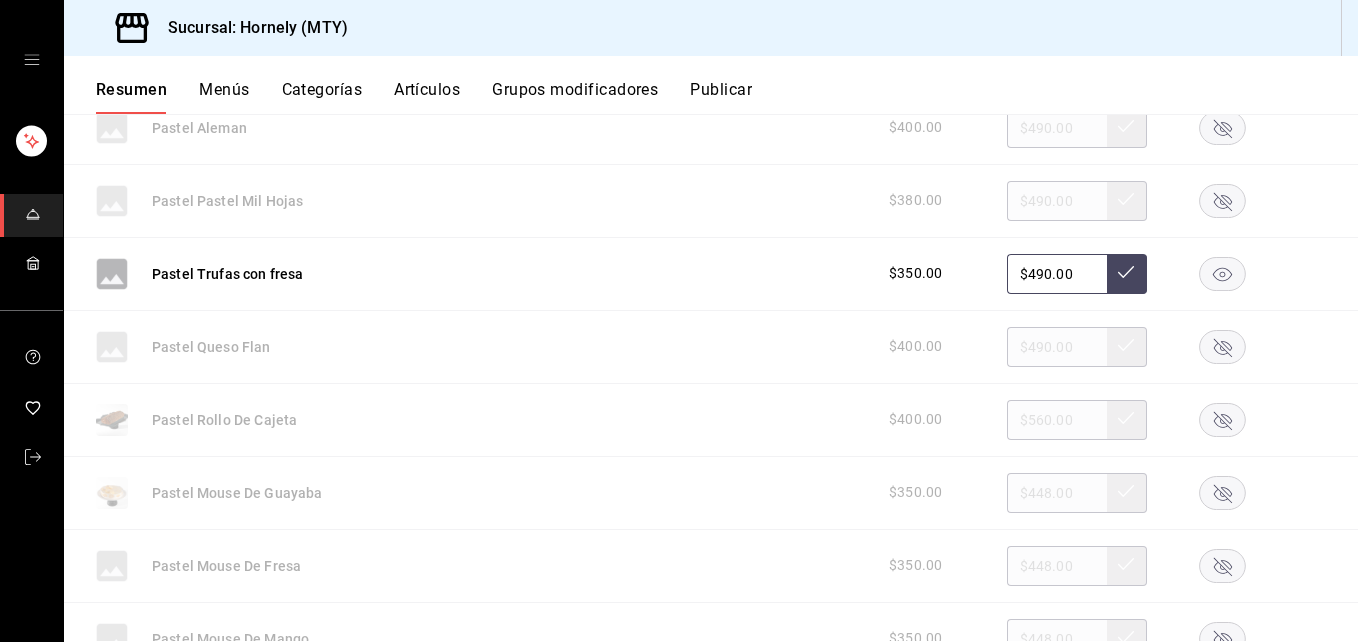 scroll, scrollTop: 7565, scrollLeft: 0, axis: vertical 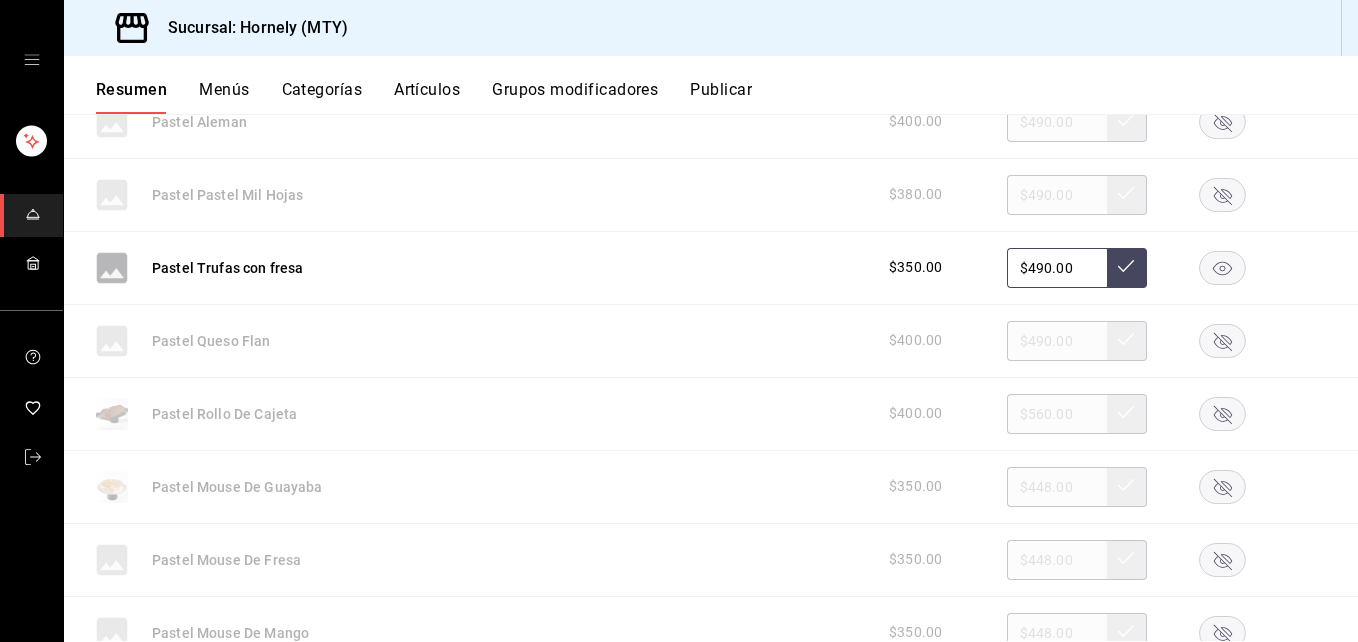 click 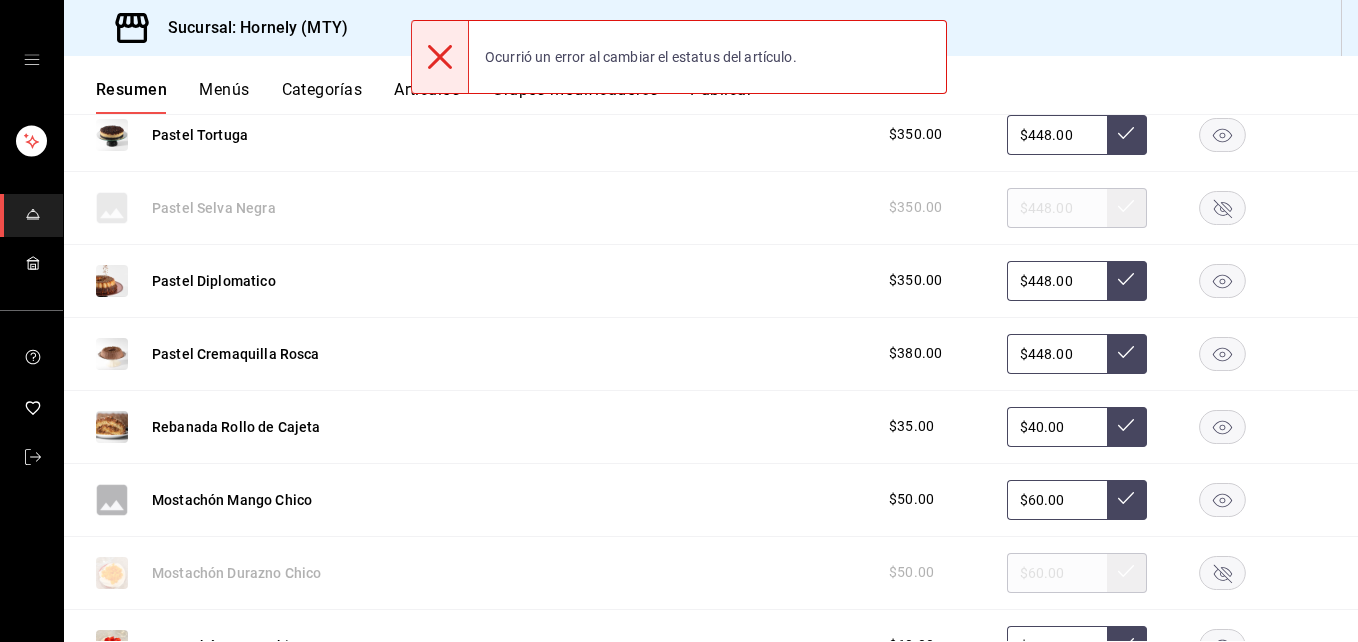 scroll, scrollTop: 8165, scrollLeft: 0, axis: vertical 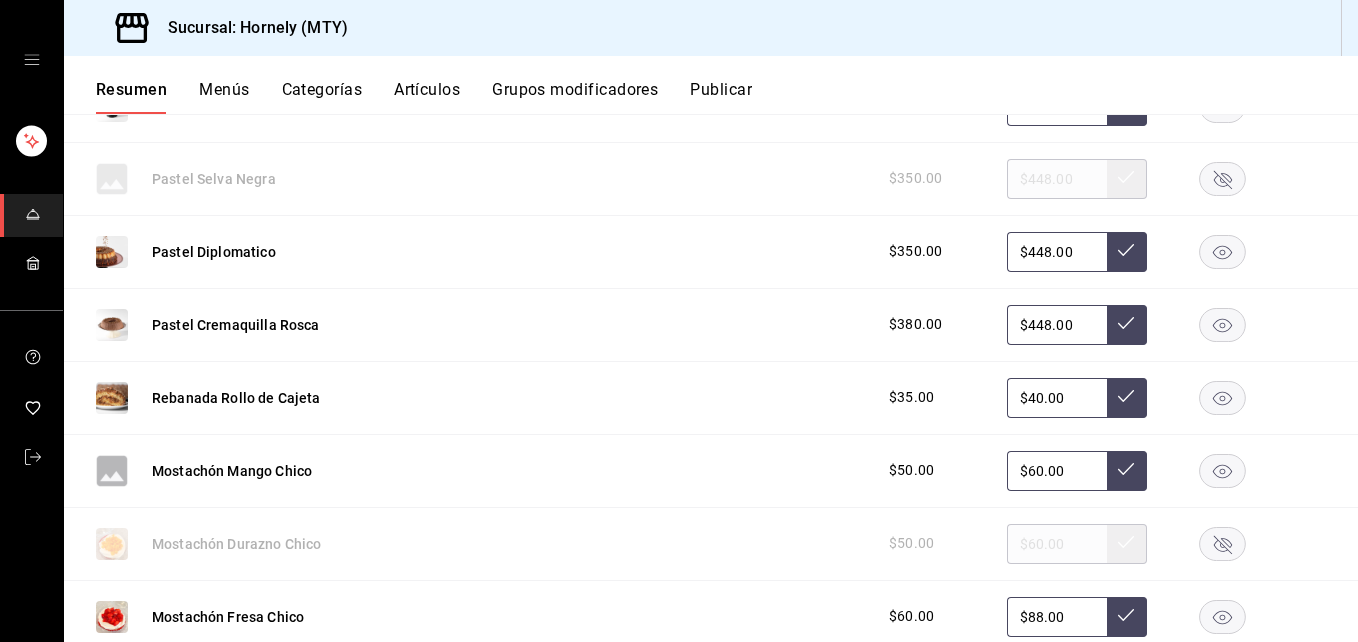 click 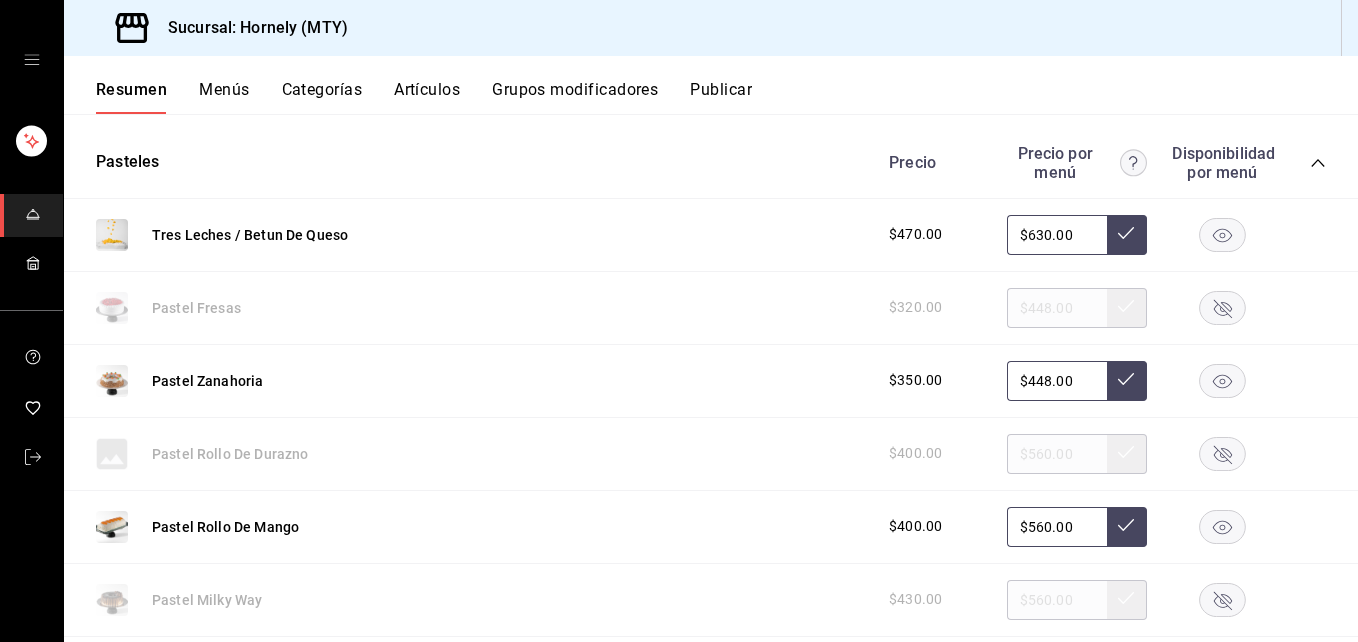 scroll, scrollTop: 6965, scrollLeft: 0, axis: vertical 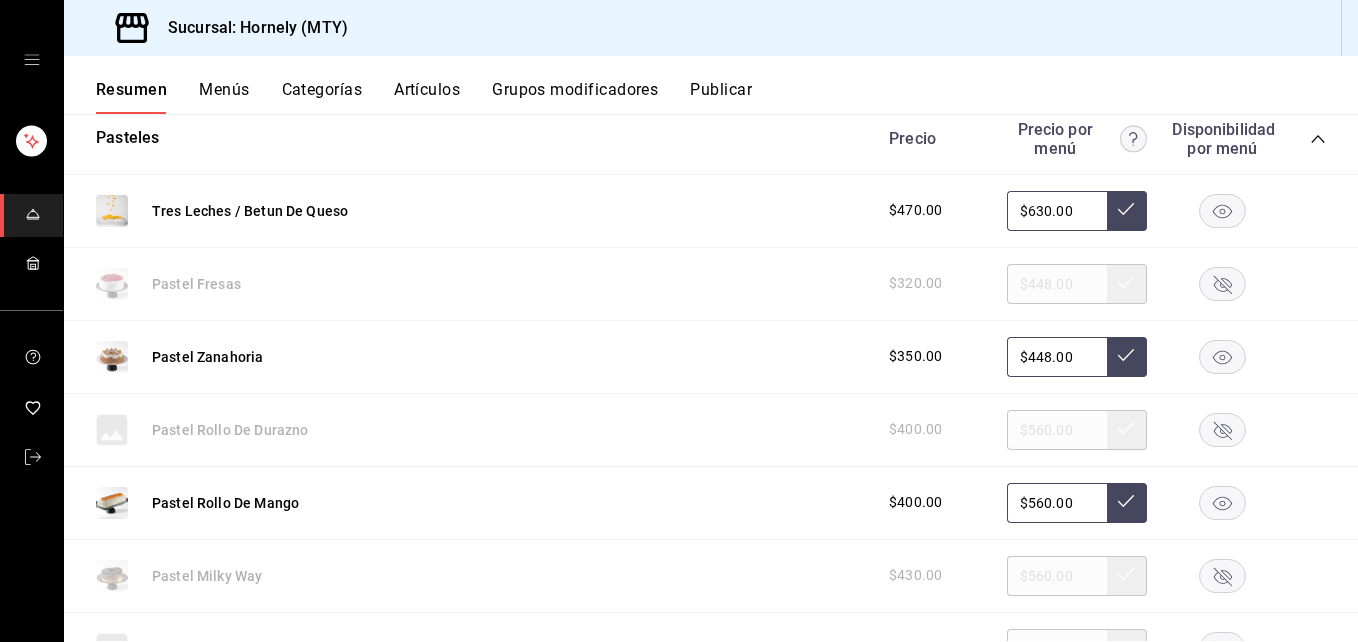 click 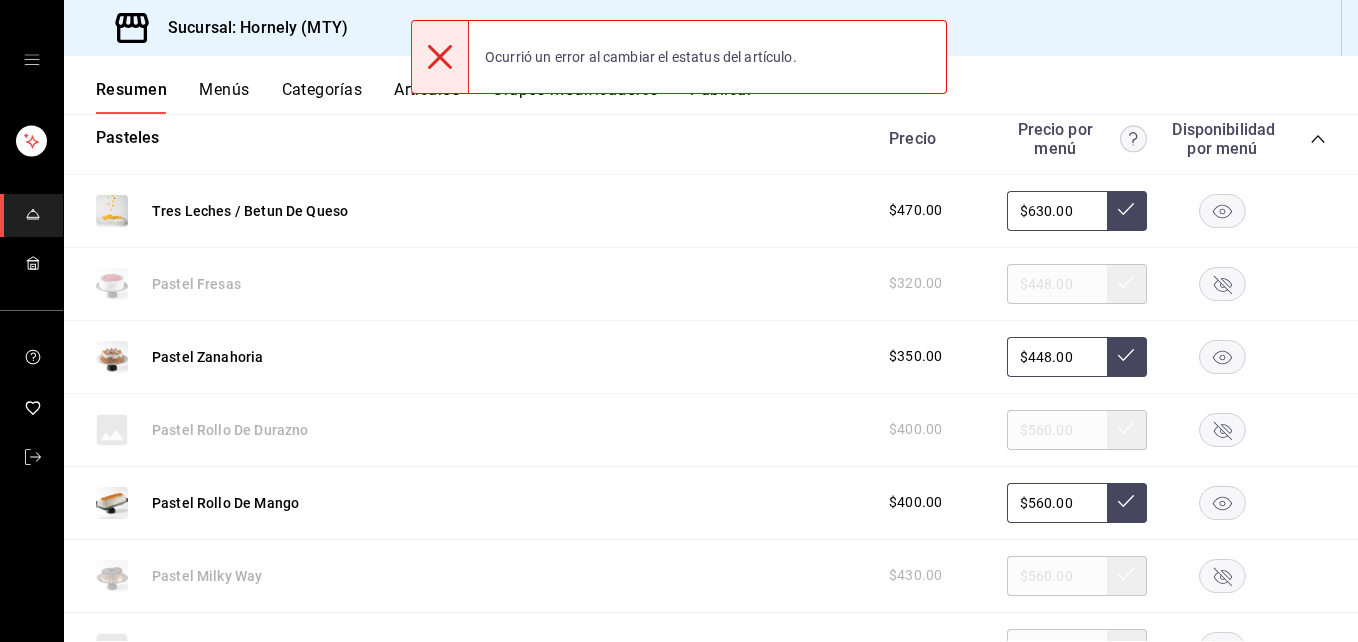 click 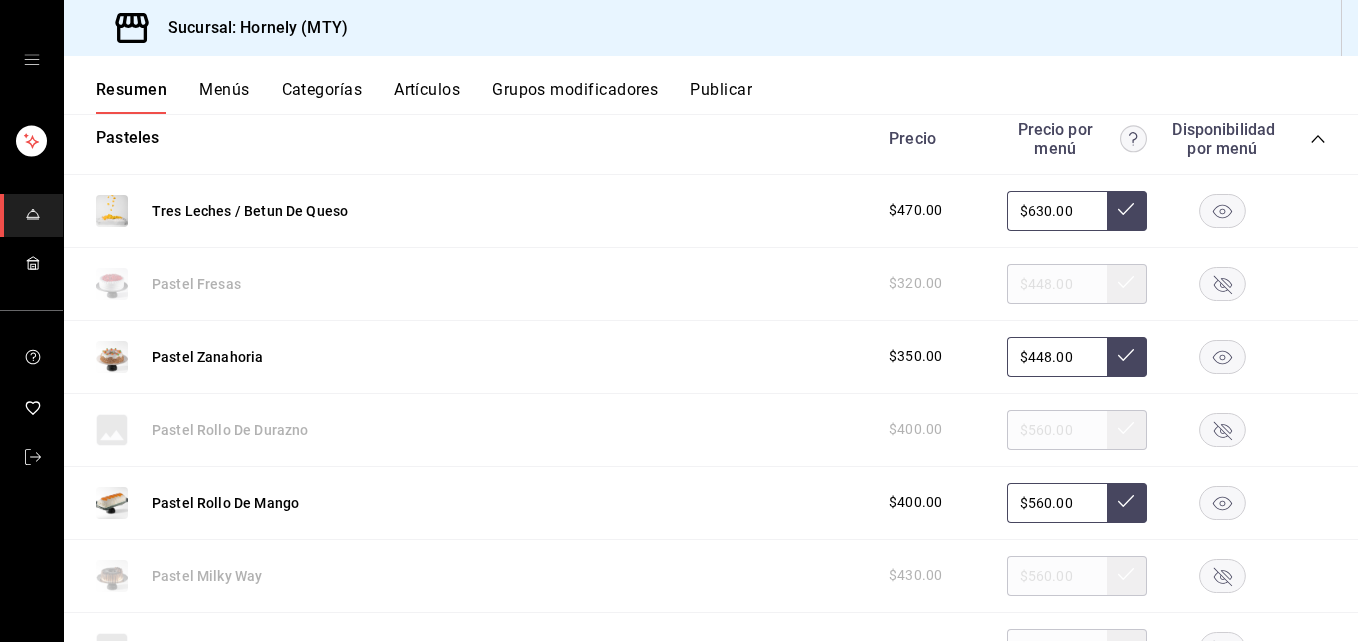 click 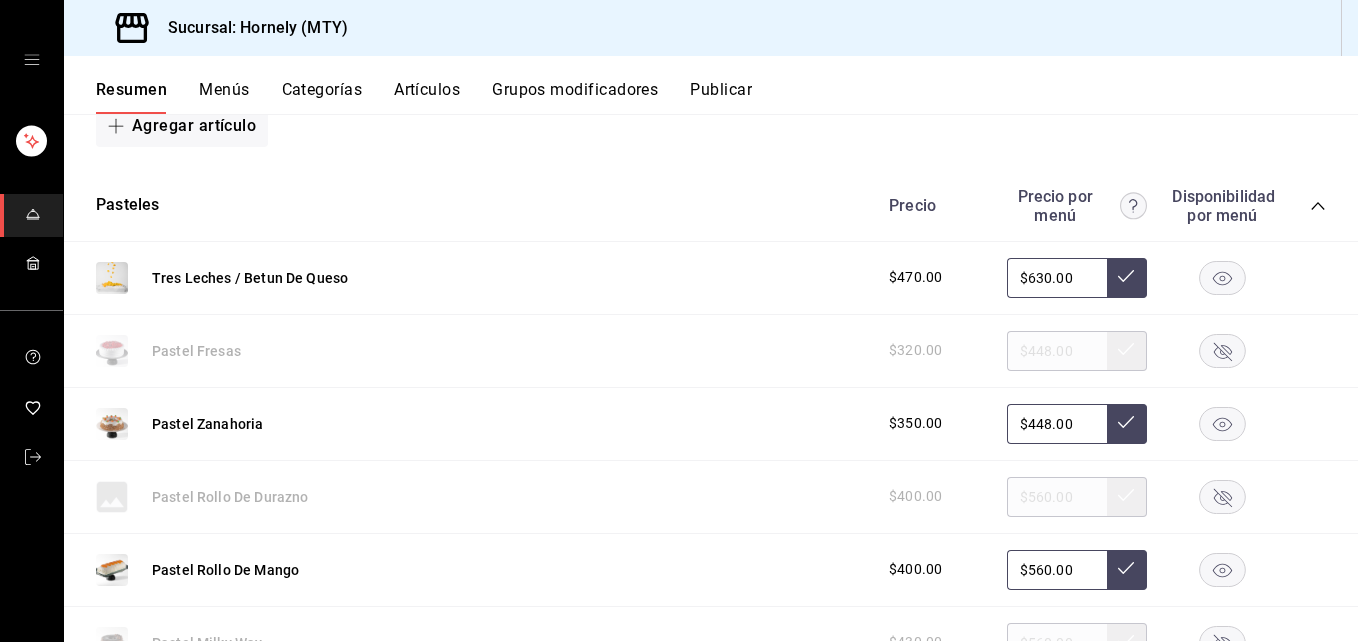 scroll, scrollTop: 6965, scrollLeft: 0, axis: vertical 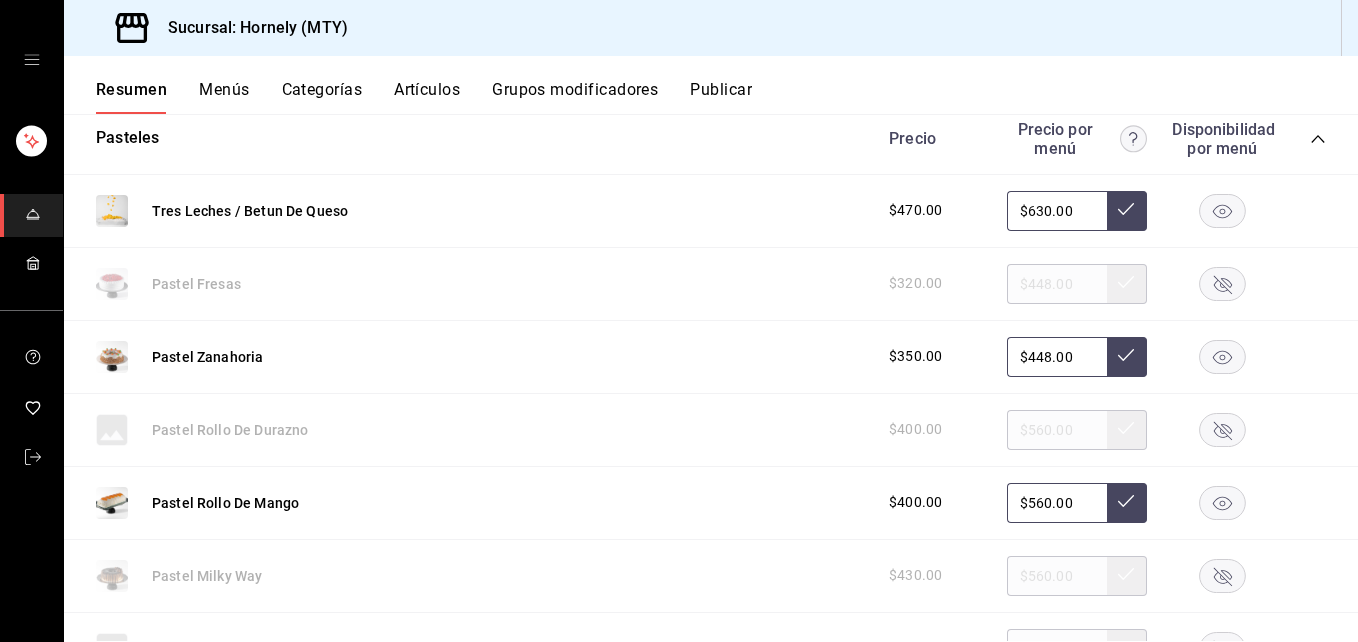 click 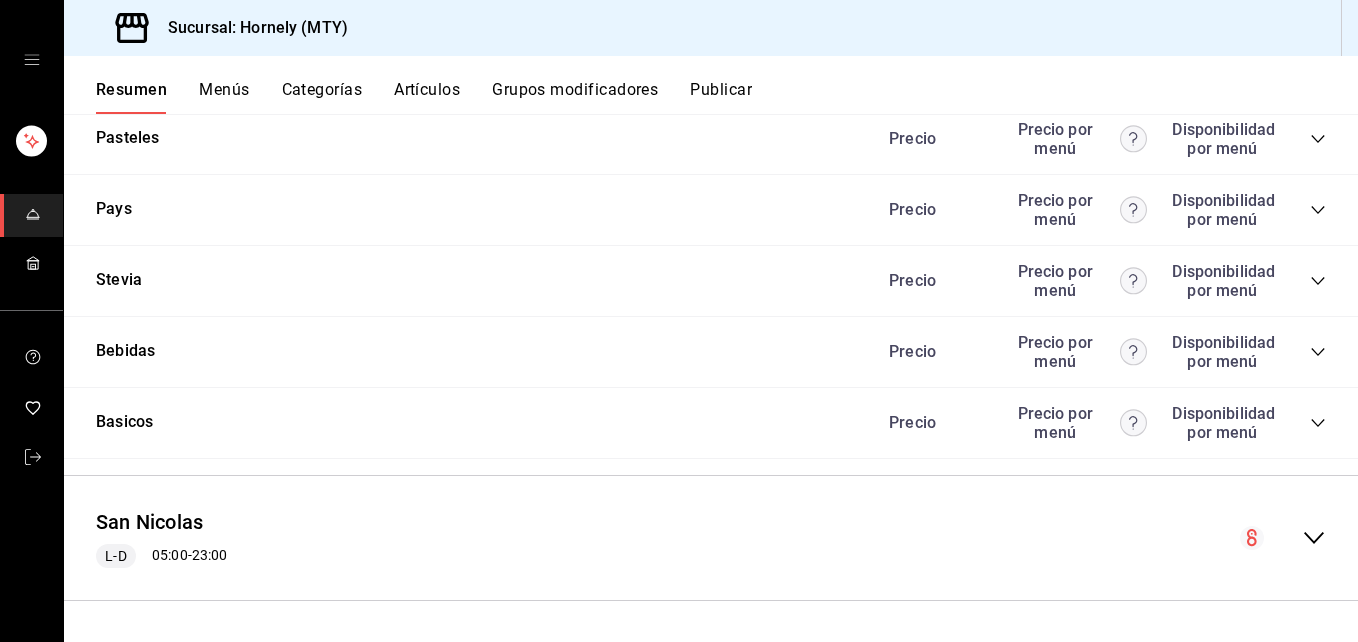 click 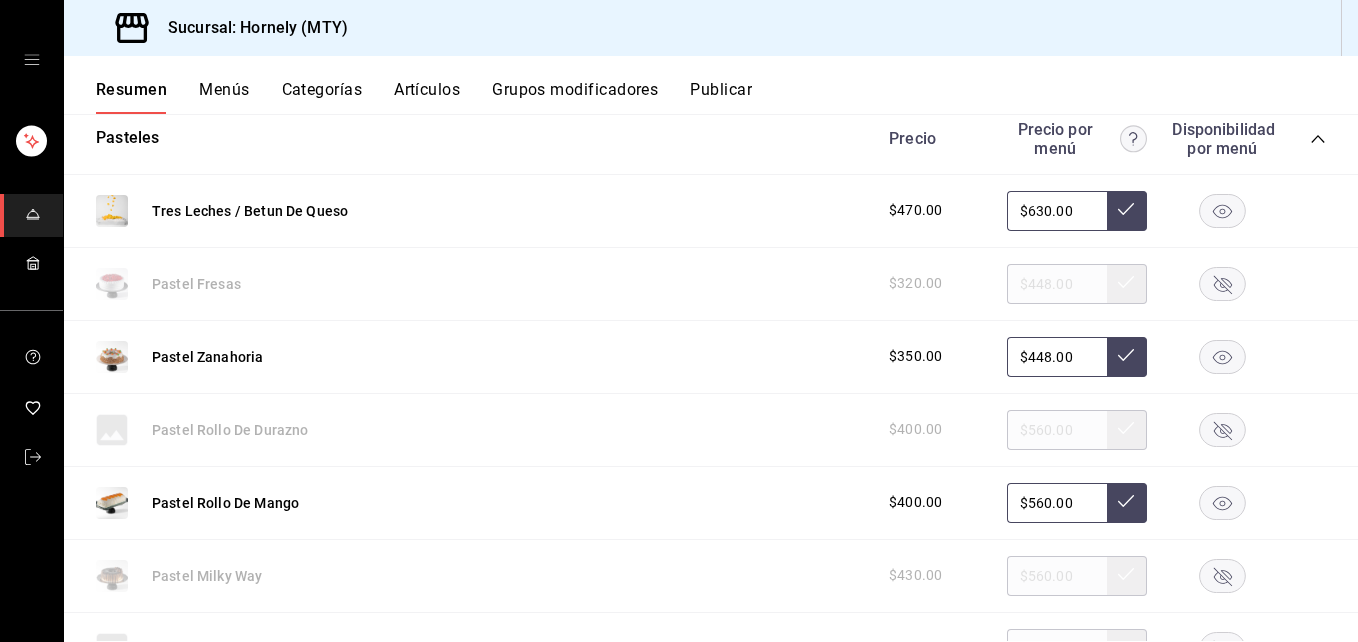 click 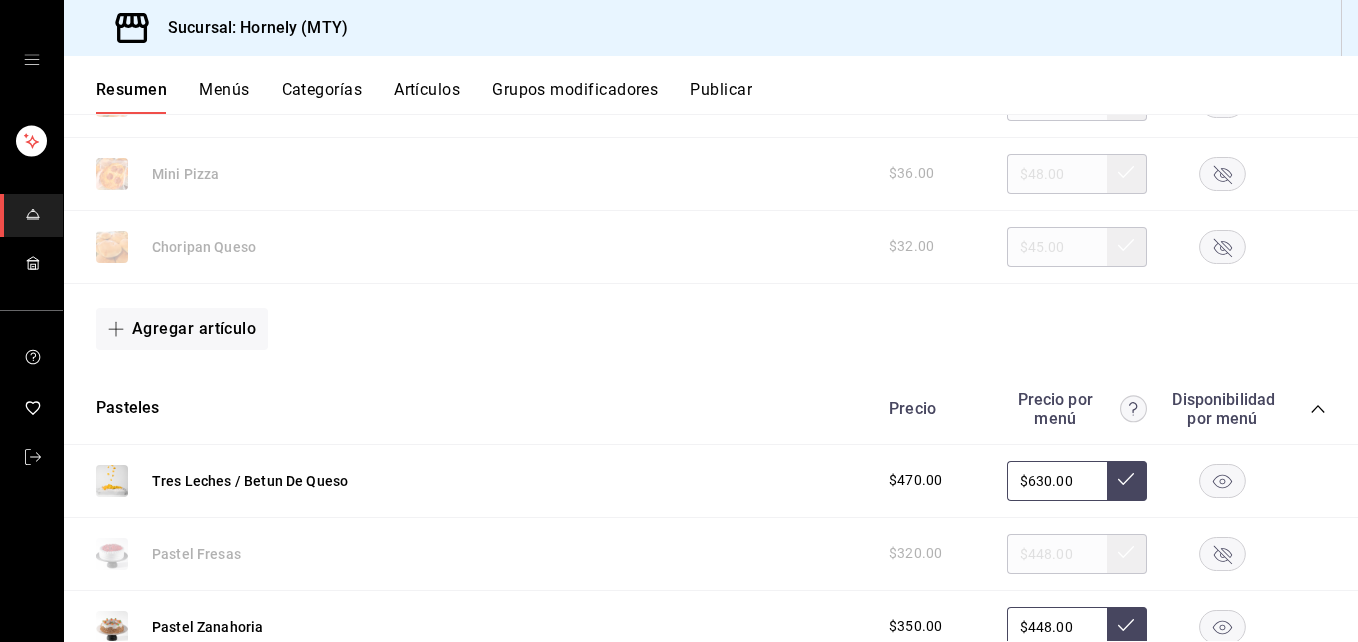 scroll, scrollTop: 6665, scrollLeft: 0, axis: vertical 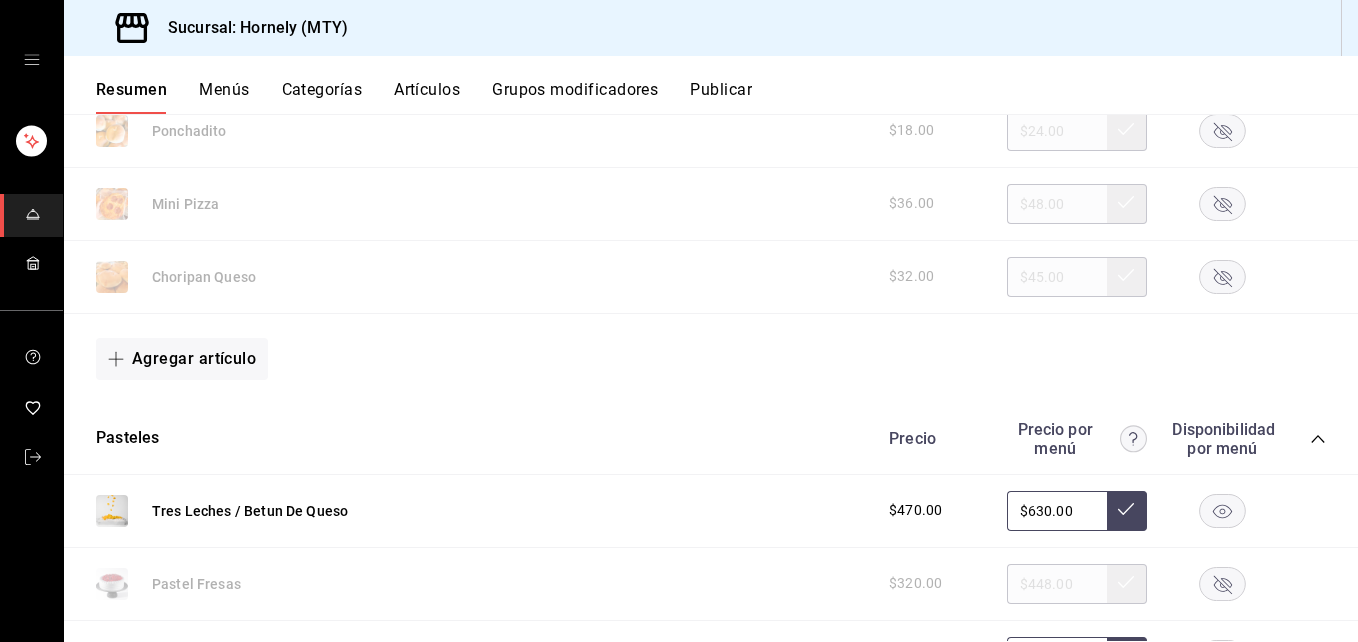 click 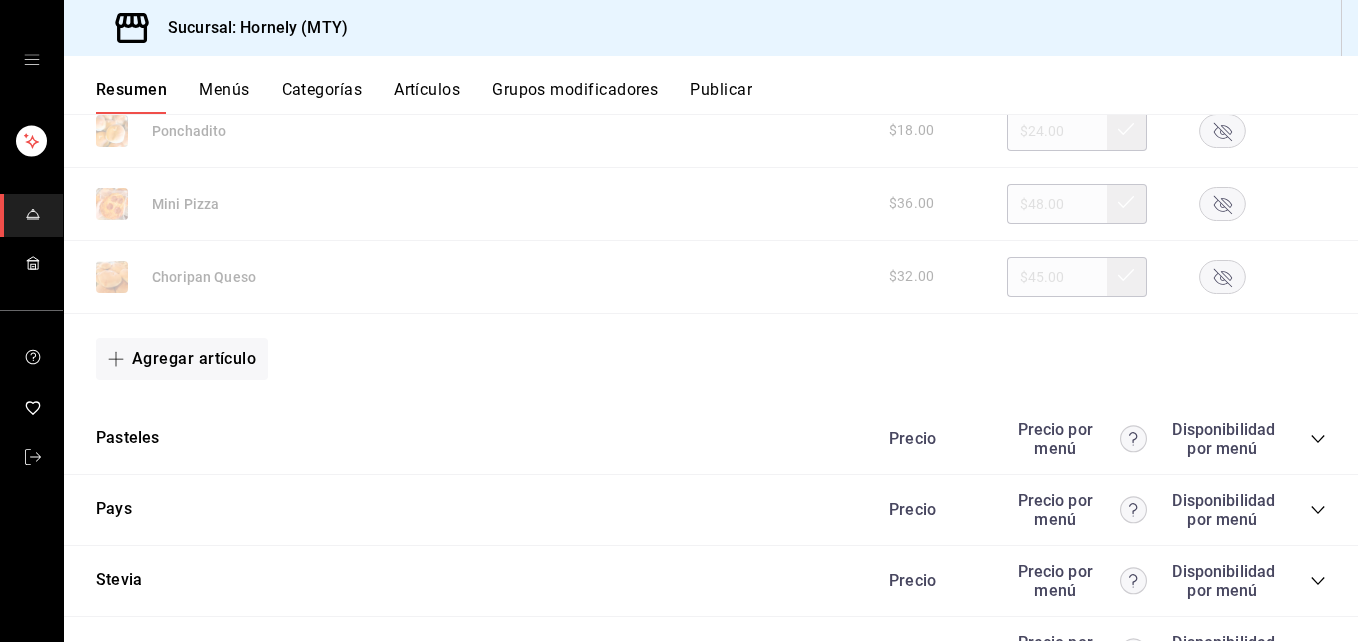 scroll, scrollTop: 6965, scrollLeft: 0, axis: vertical 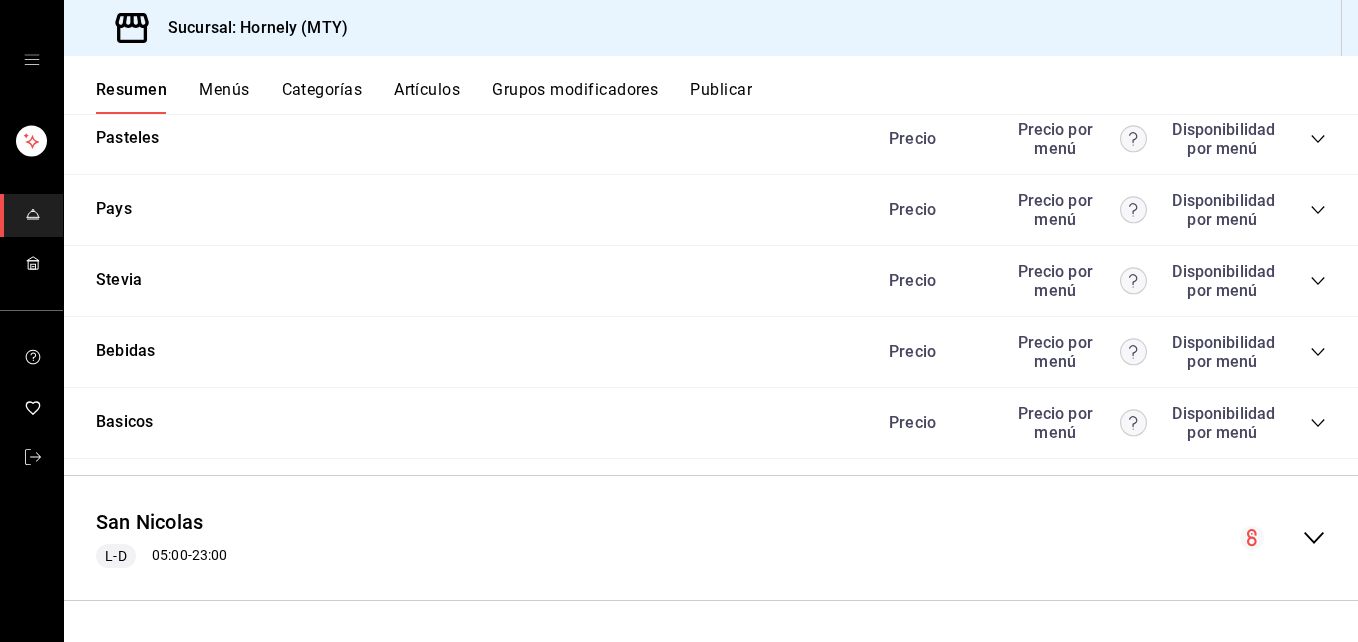 click on "Precio Precio por menú   Disponibilidad por menú" at bounding box center (1097, 139) 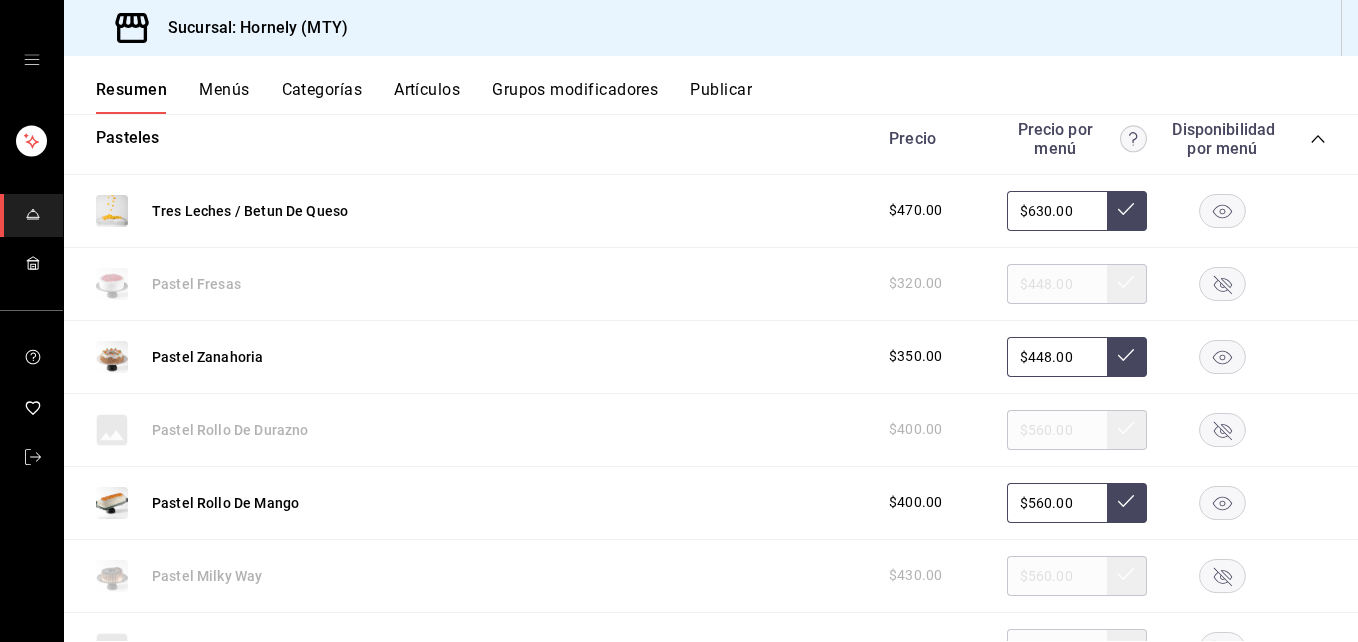 click 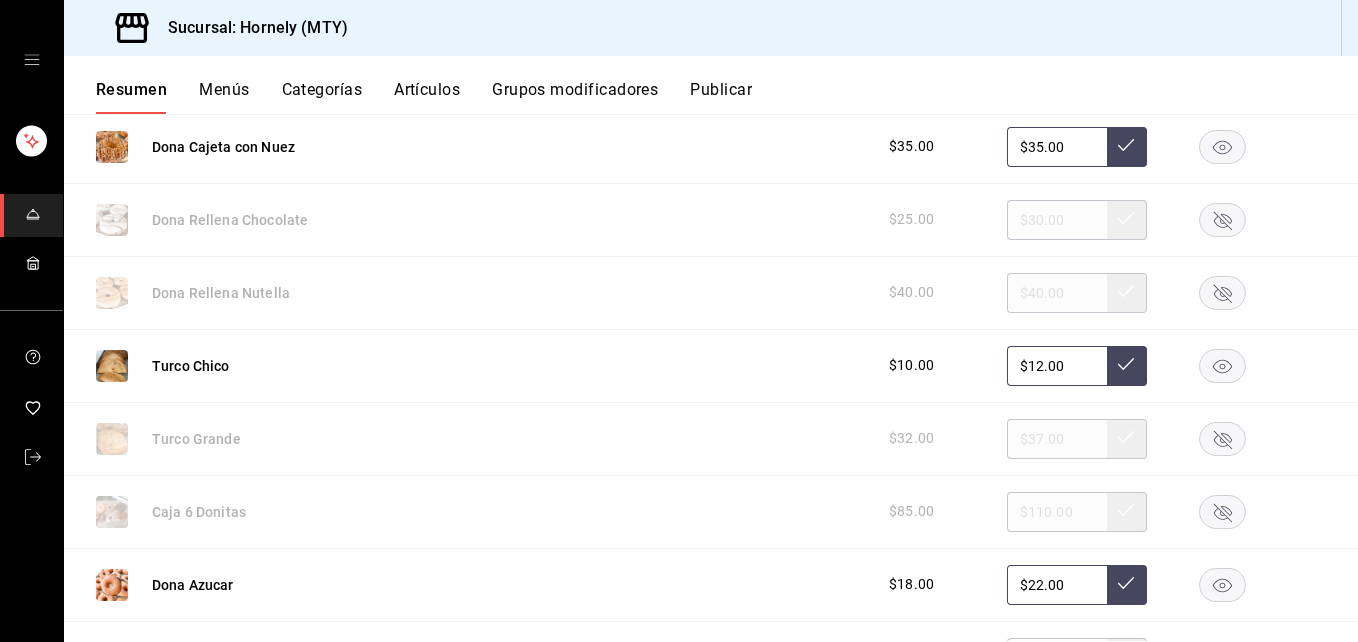 scroll, scrollTop: 4265, scrollLeft: 0, axis: vertical 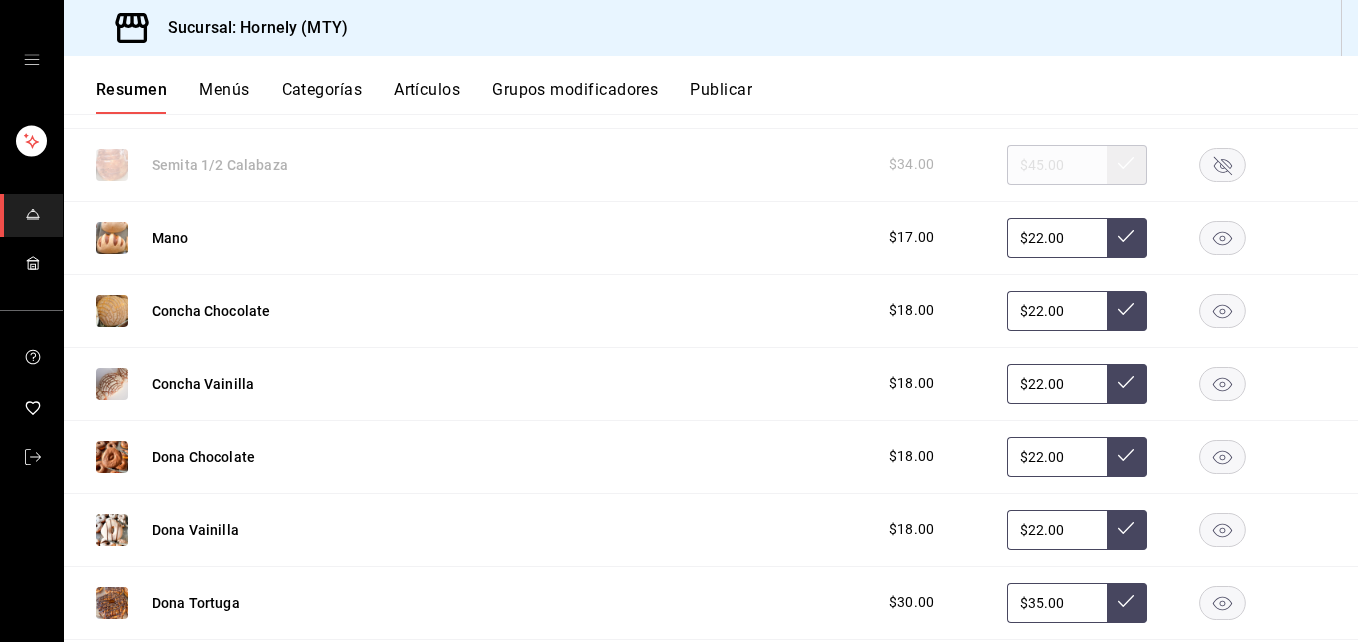 click on "Resumen" at bounding box center [131, 97] 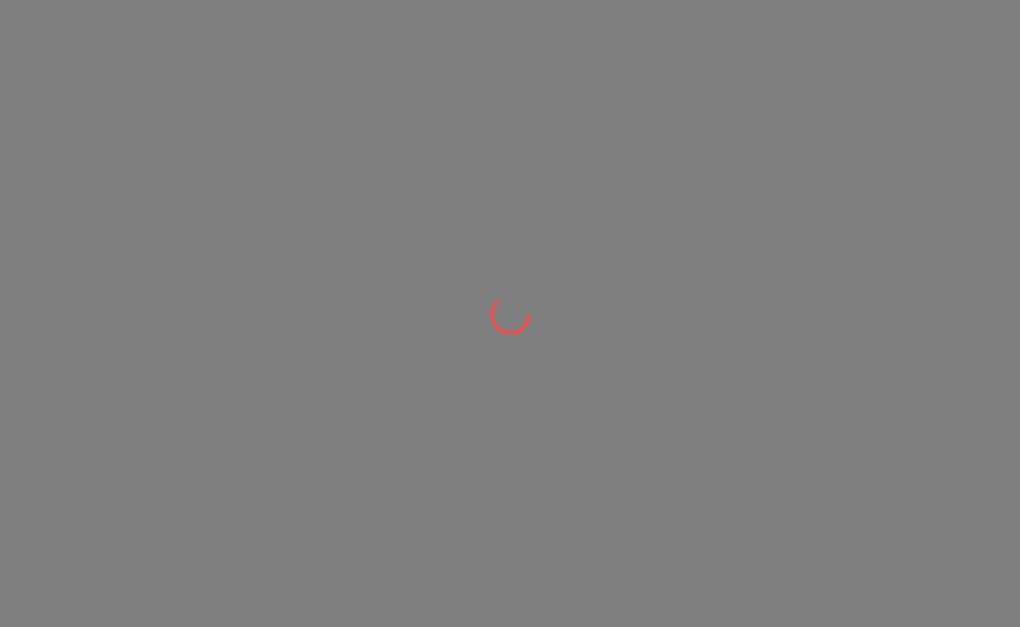 scroll, scrollTop: 0, scrollLeft: 0, axis: both 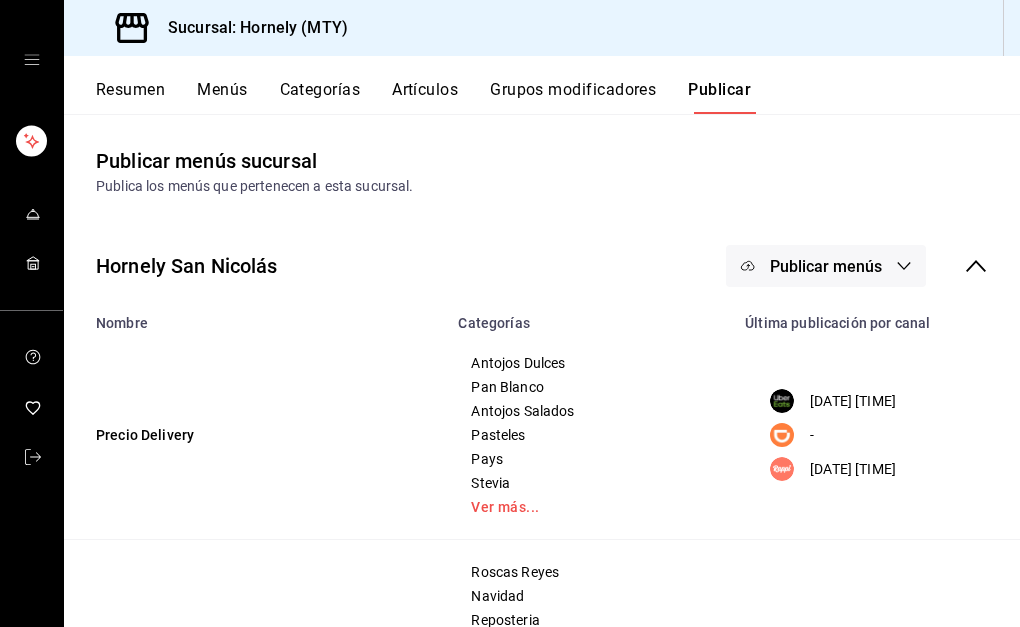 click on "Resumen" at bounding box center (130, 97) 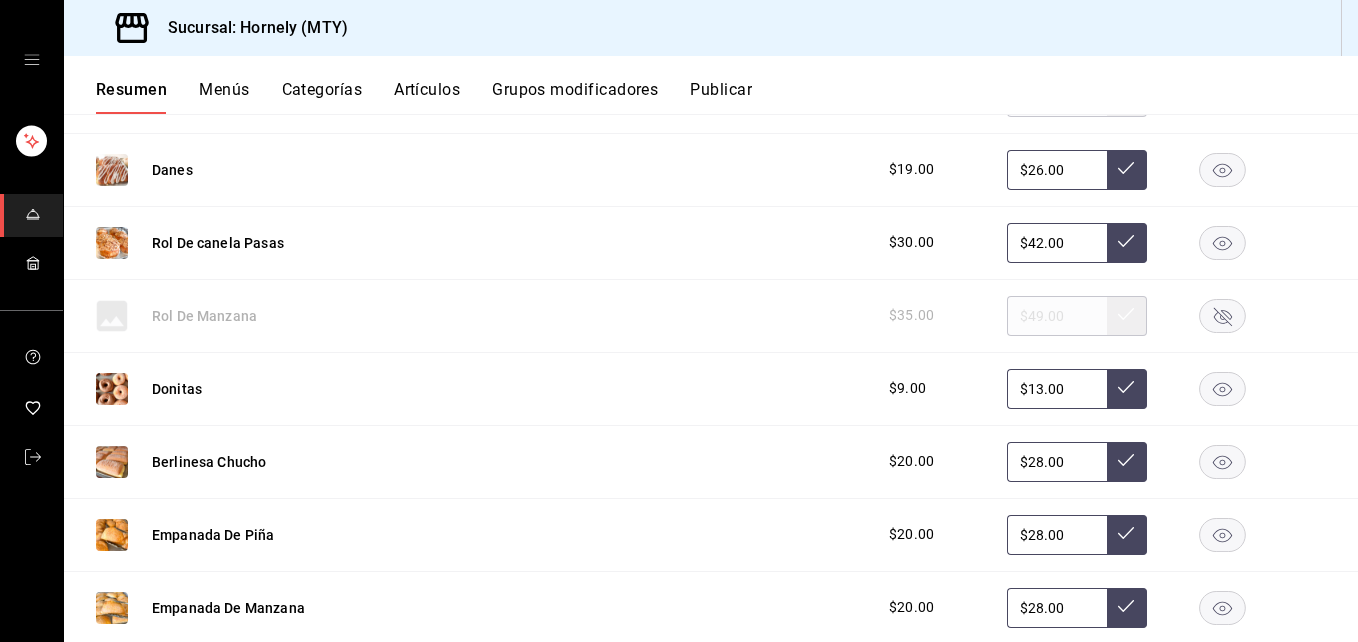 scroll, scrollTop: 600, scrollLeft: 0, axis: vertical 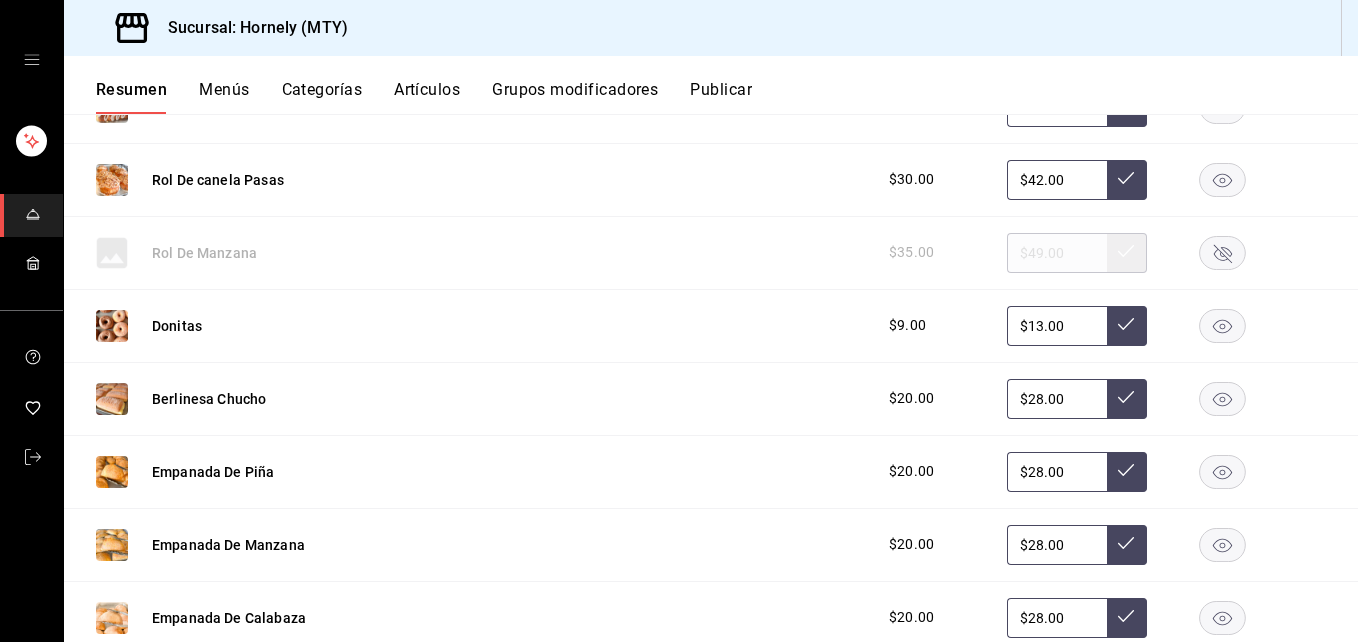 click on "$20.00" at bounding box center (933, 471) 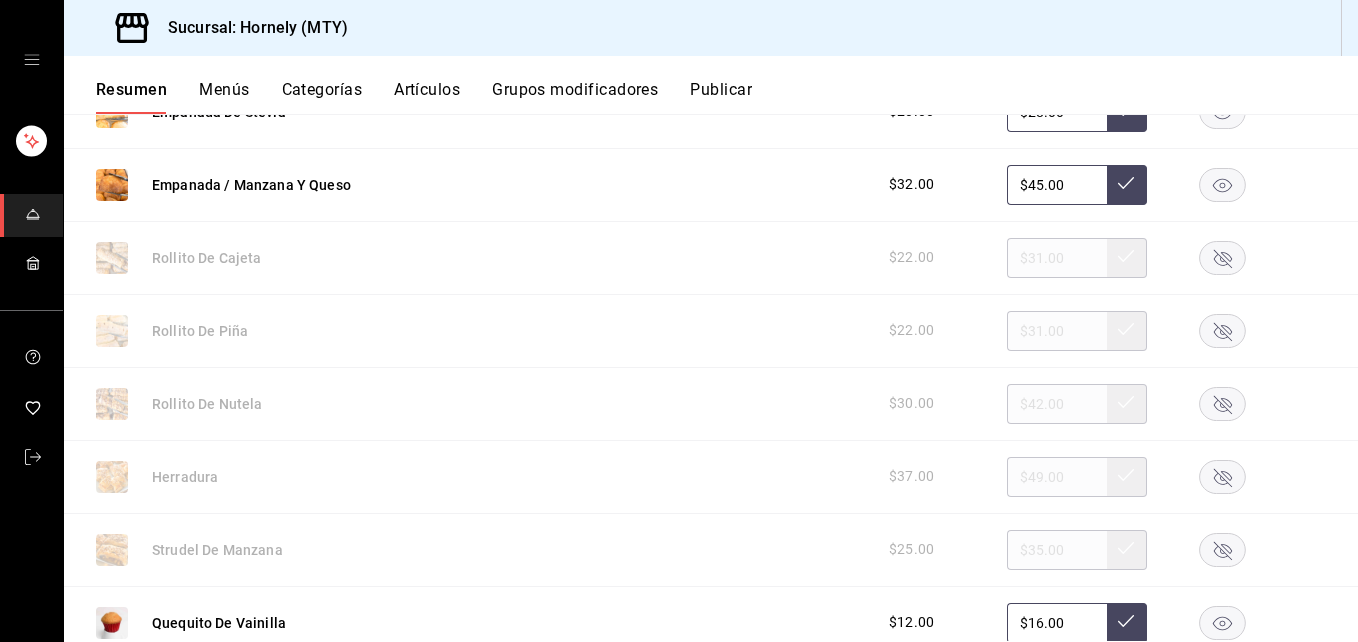 scroll, scrollTop: 1200, scrollLeft: 0, axis: vertical 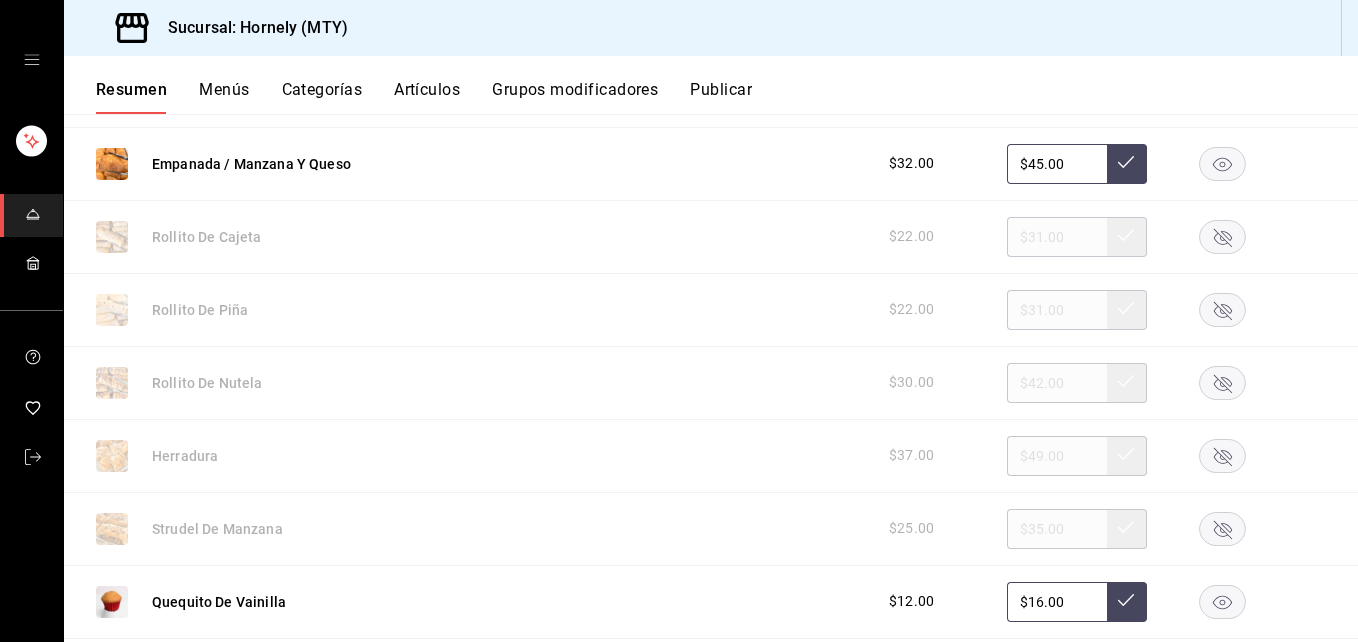 click 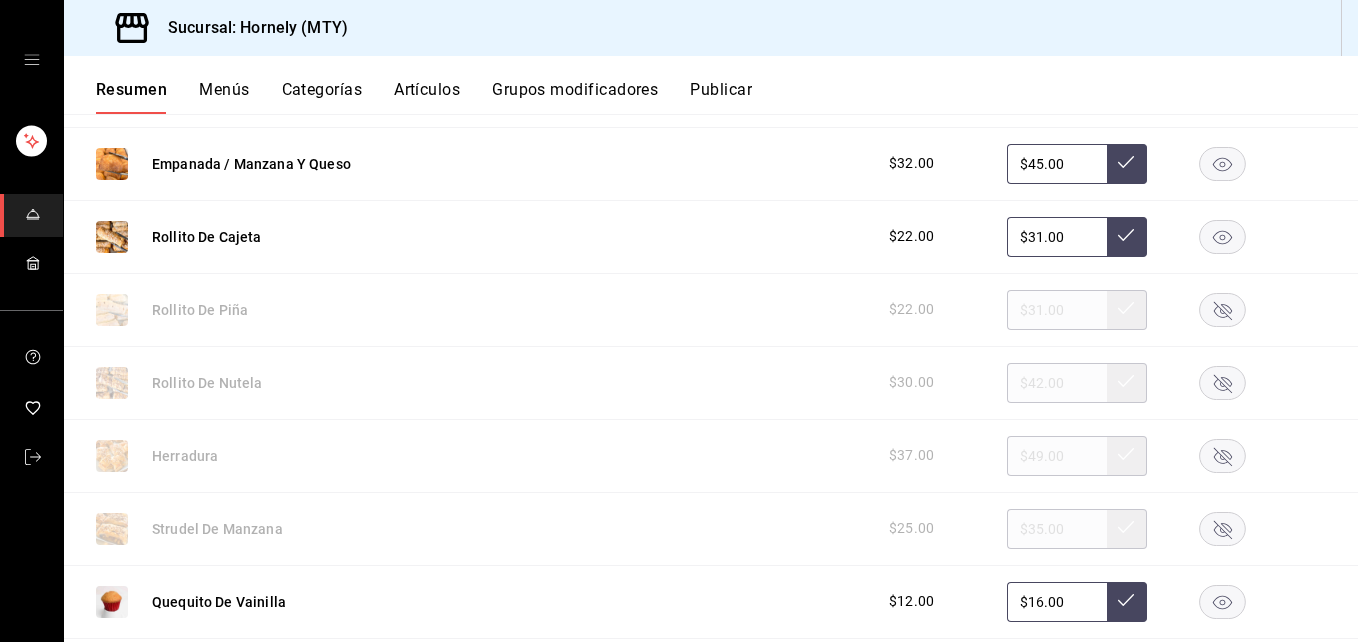 click 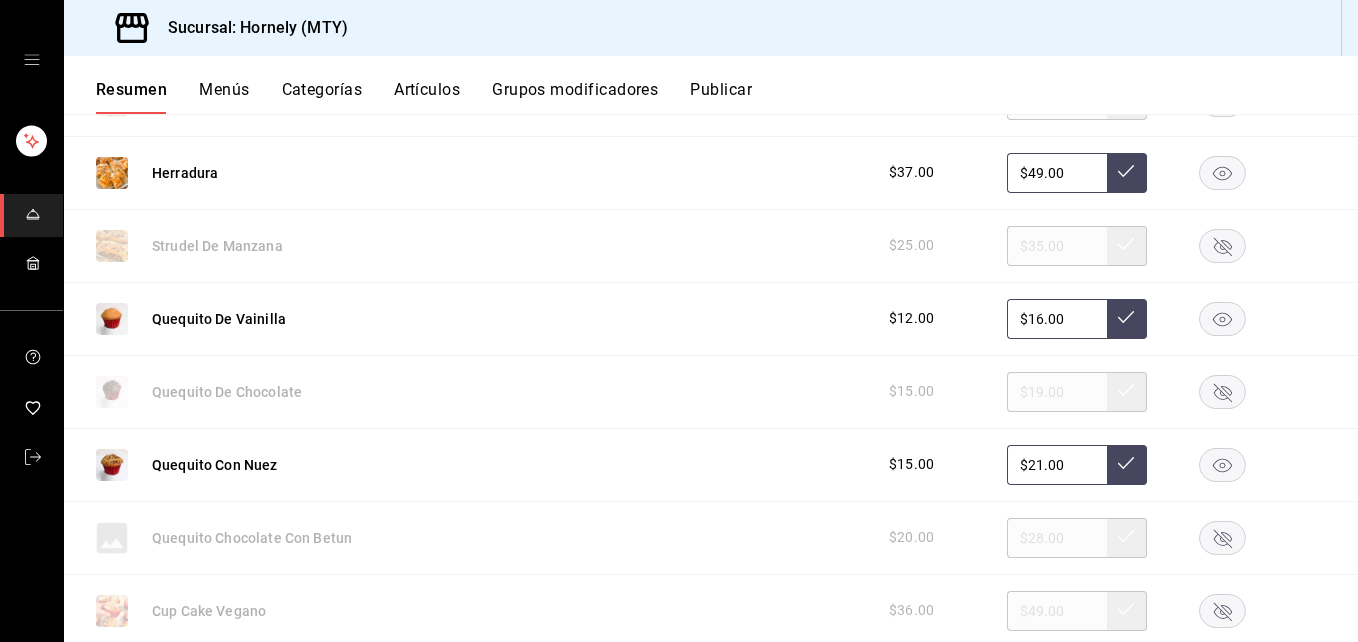 scroll, scrollTop: 1500, scrollLeft: 0, axis: vertical 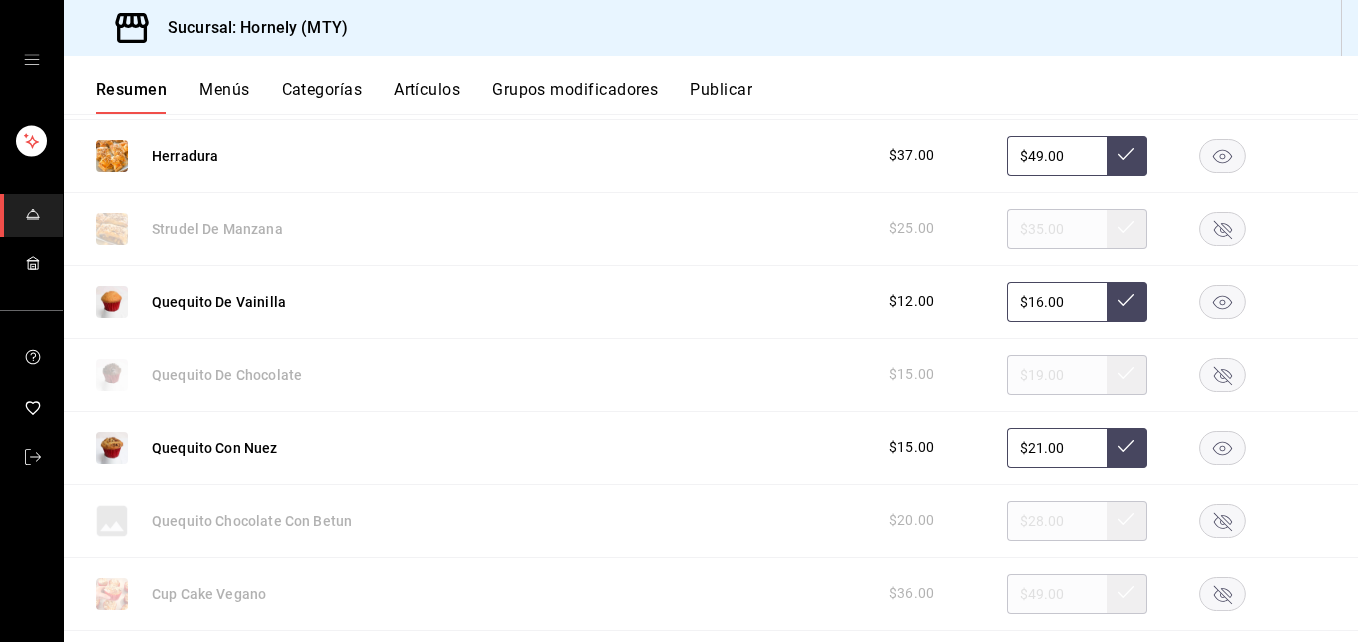 click 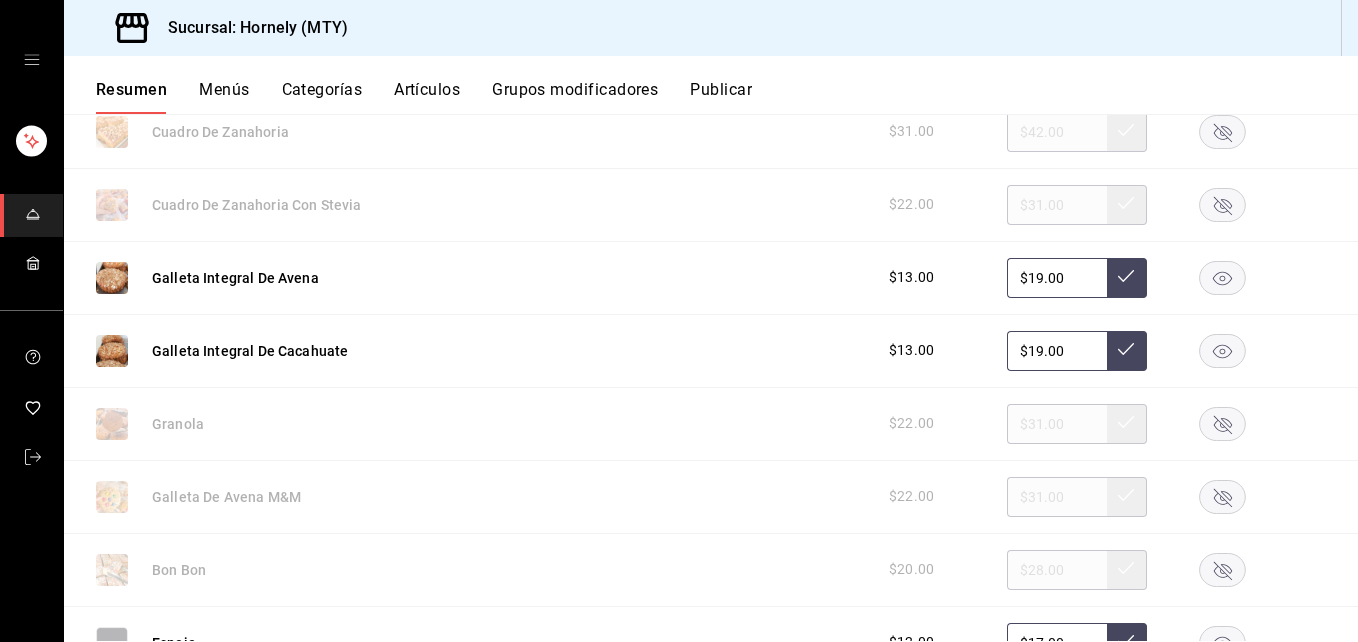 scroll, scrollTop: 2700, scrollLeft: 0, axis: vertical 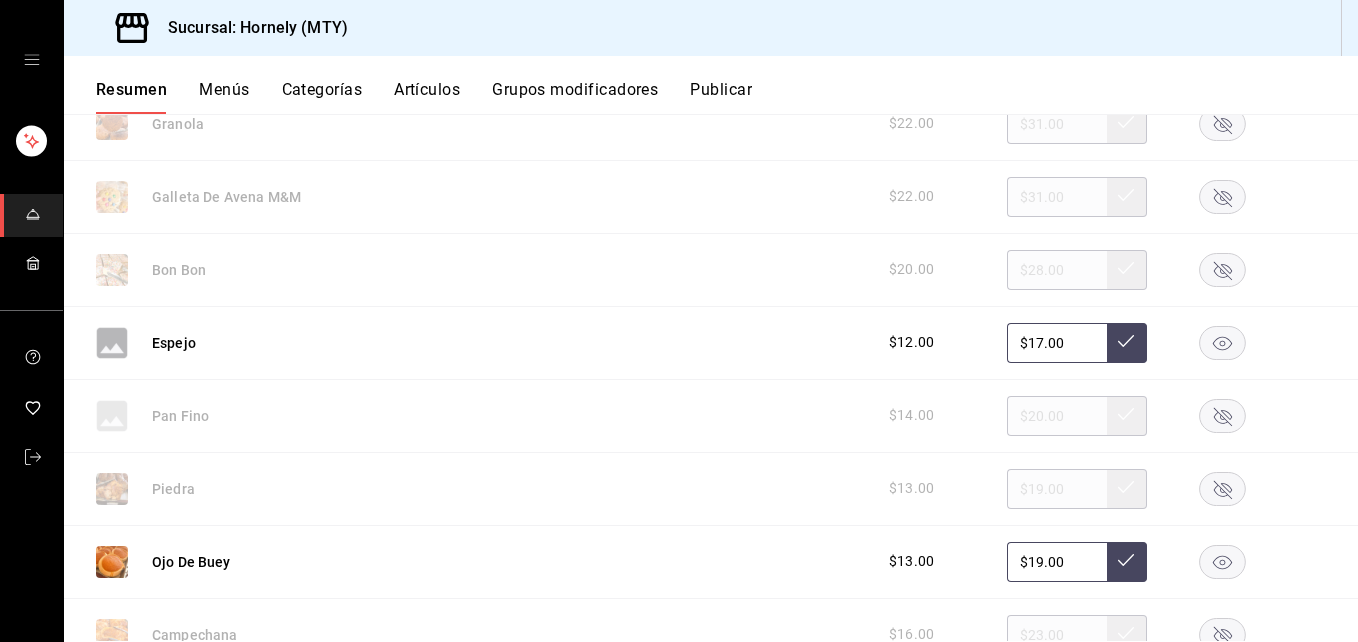 click 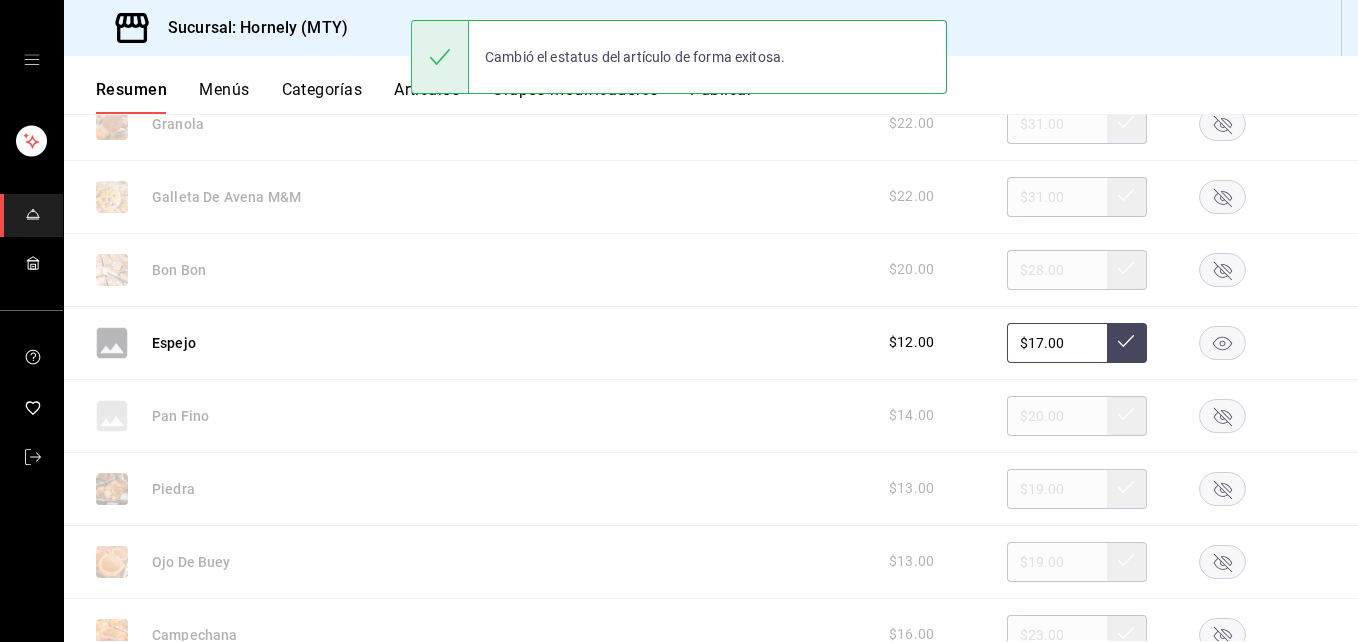 scroll, scrollTop: 3000, scrollLeft: 0, axis: vertical 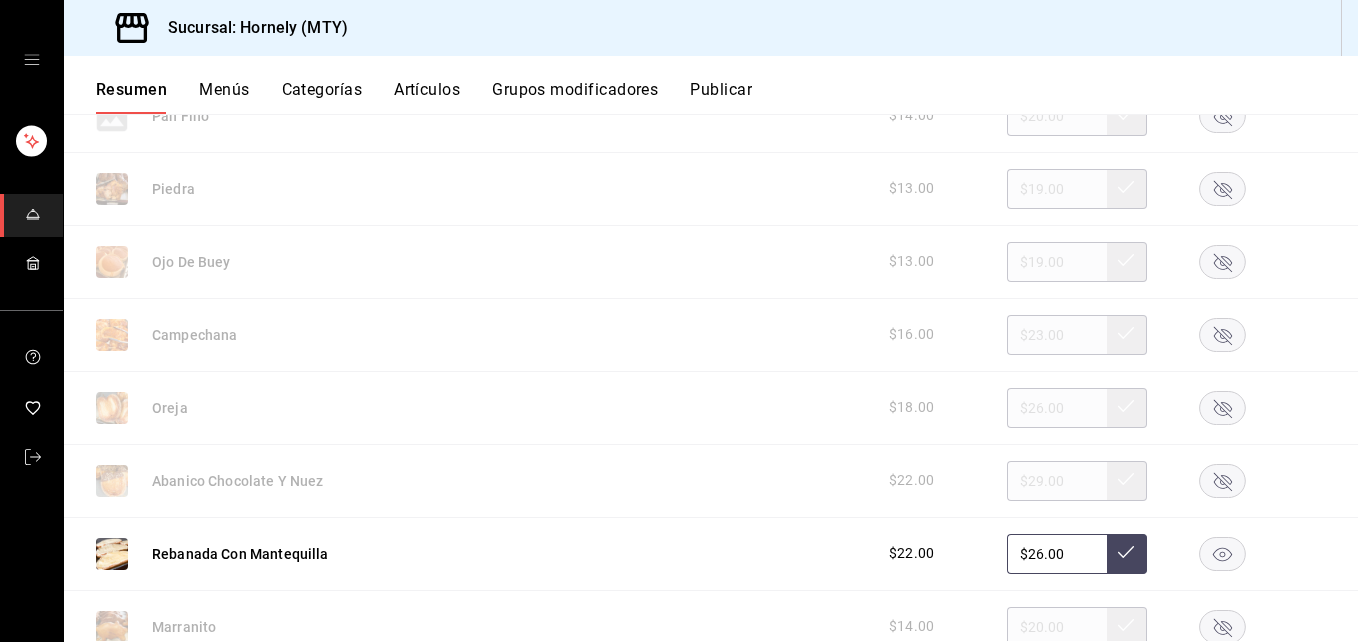 click 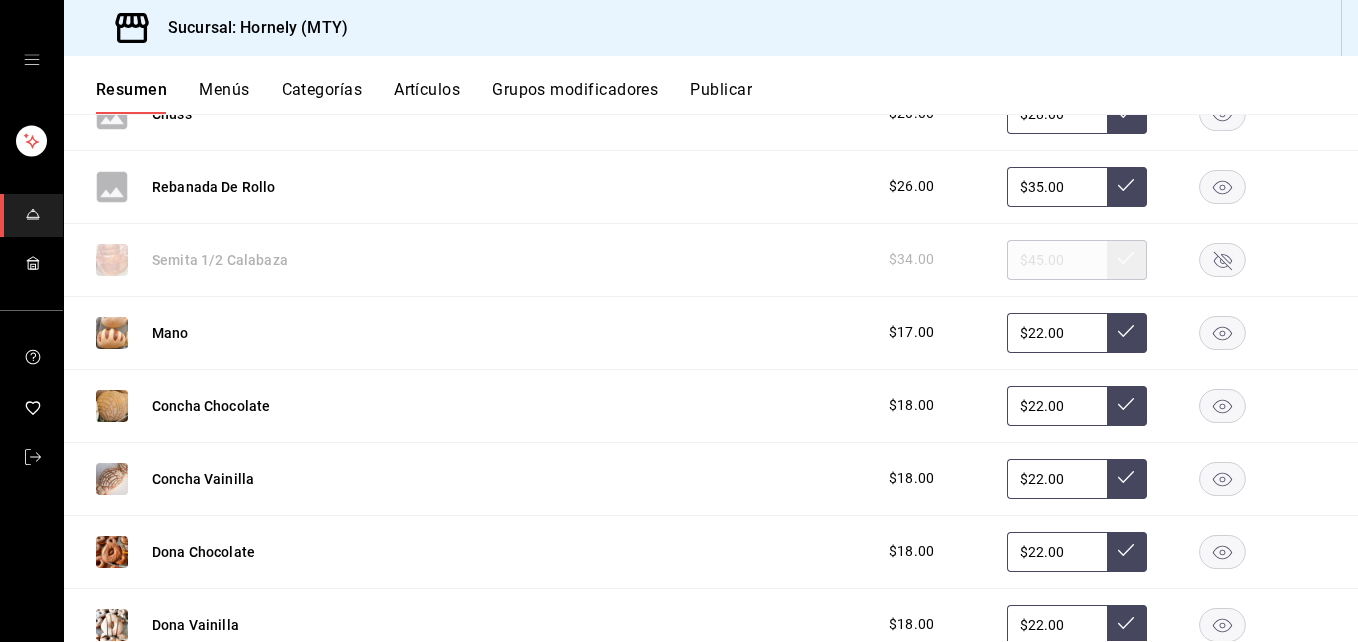 scroll, scrollTop: 4200, scrollLeft: 0, axis: vertical 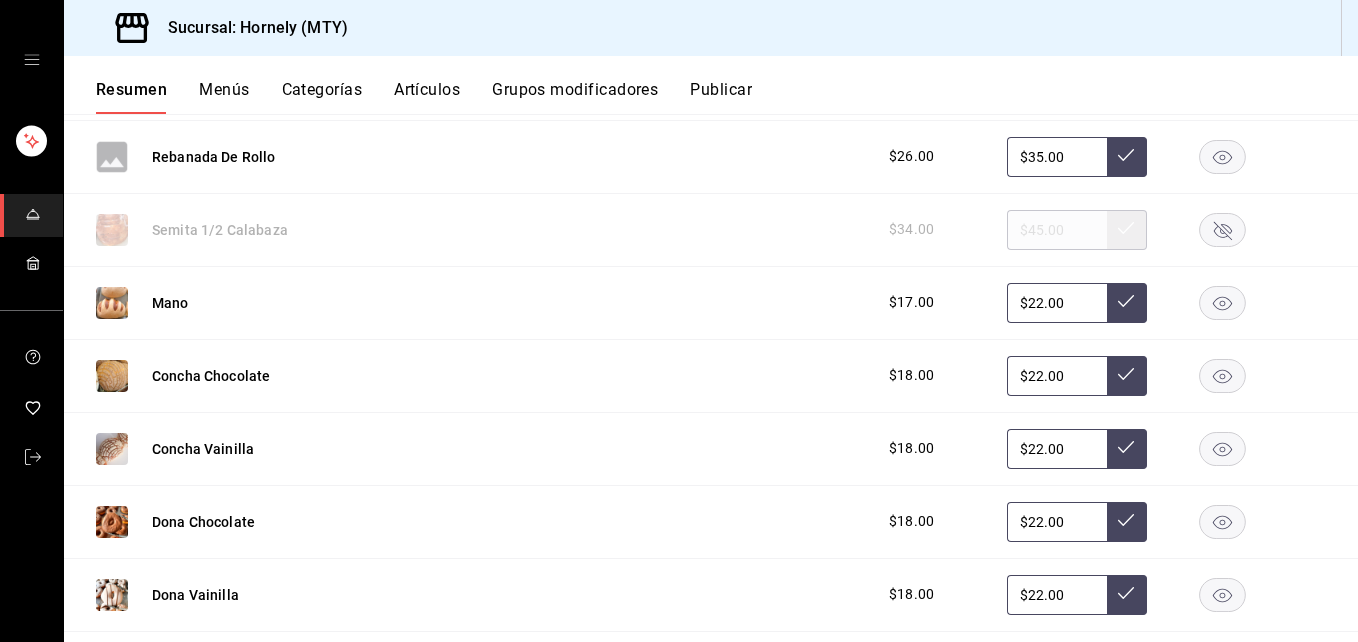 click 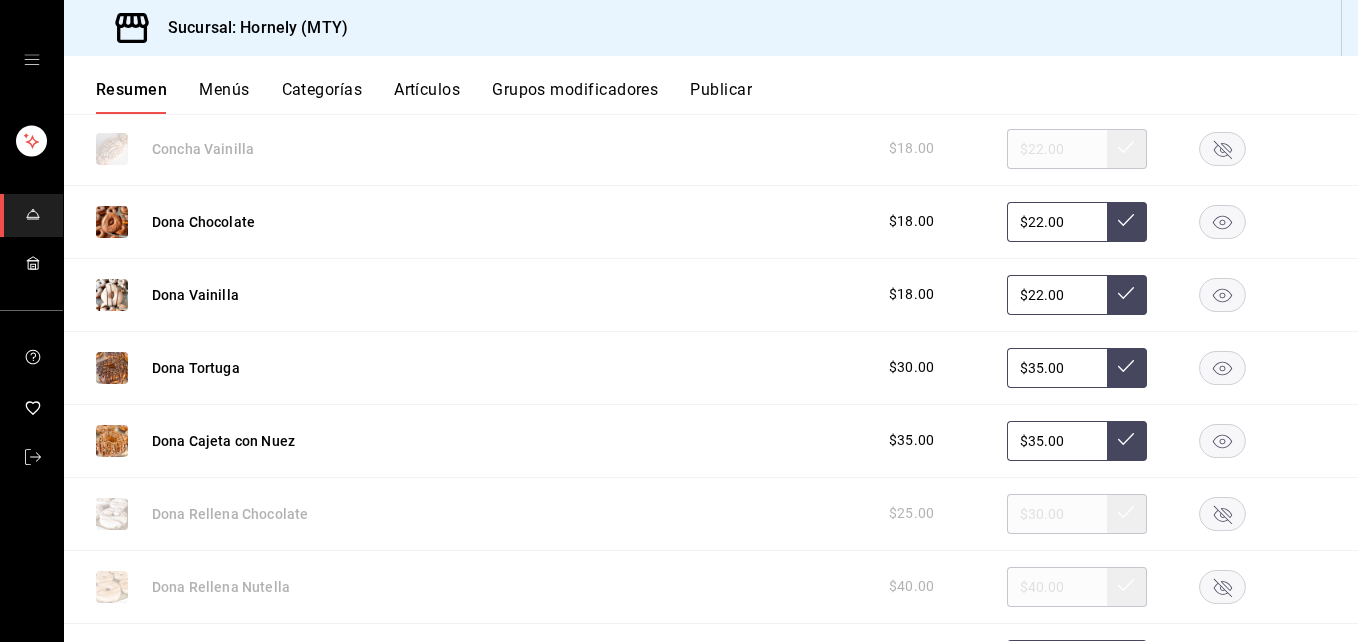 scroll, scrollTop: 4800, scrollLeft: 0, axis: vertical 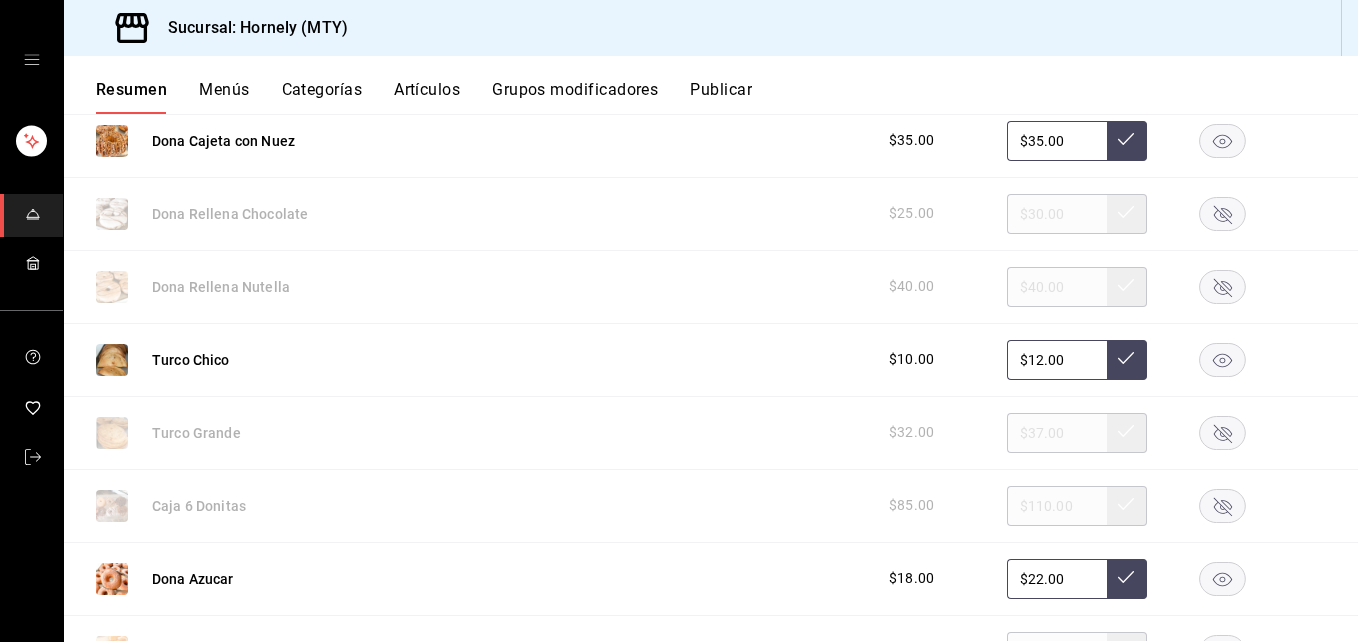 click 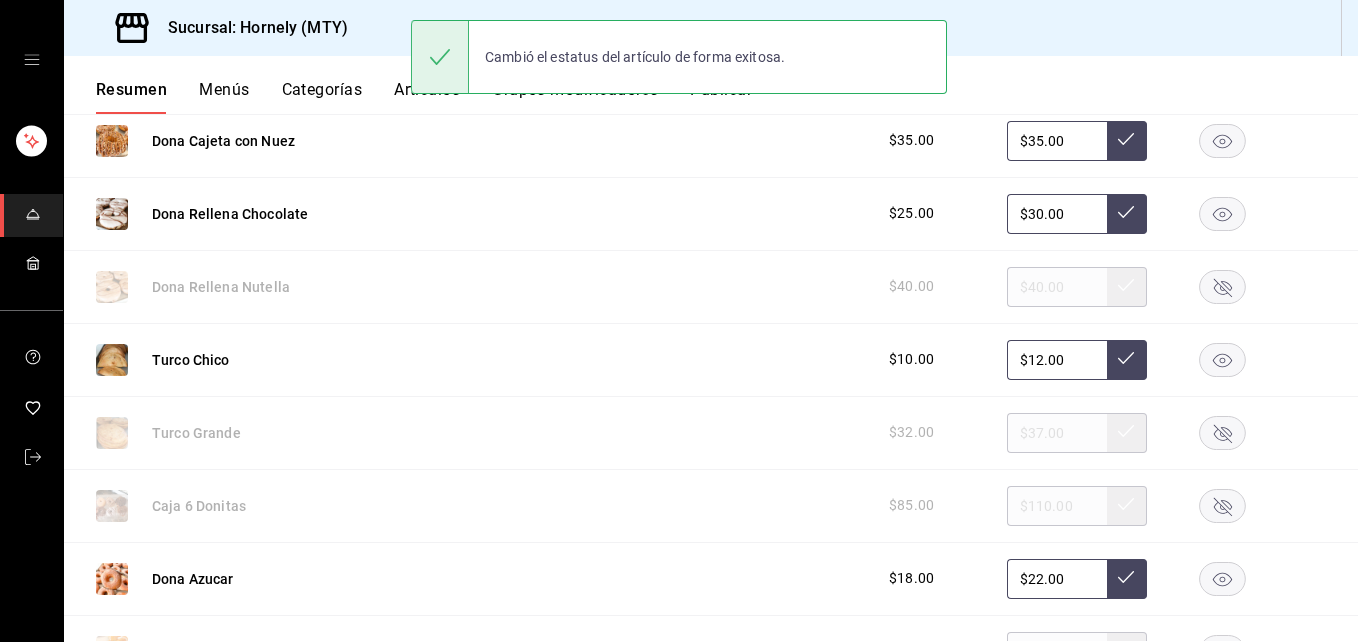 click 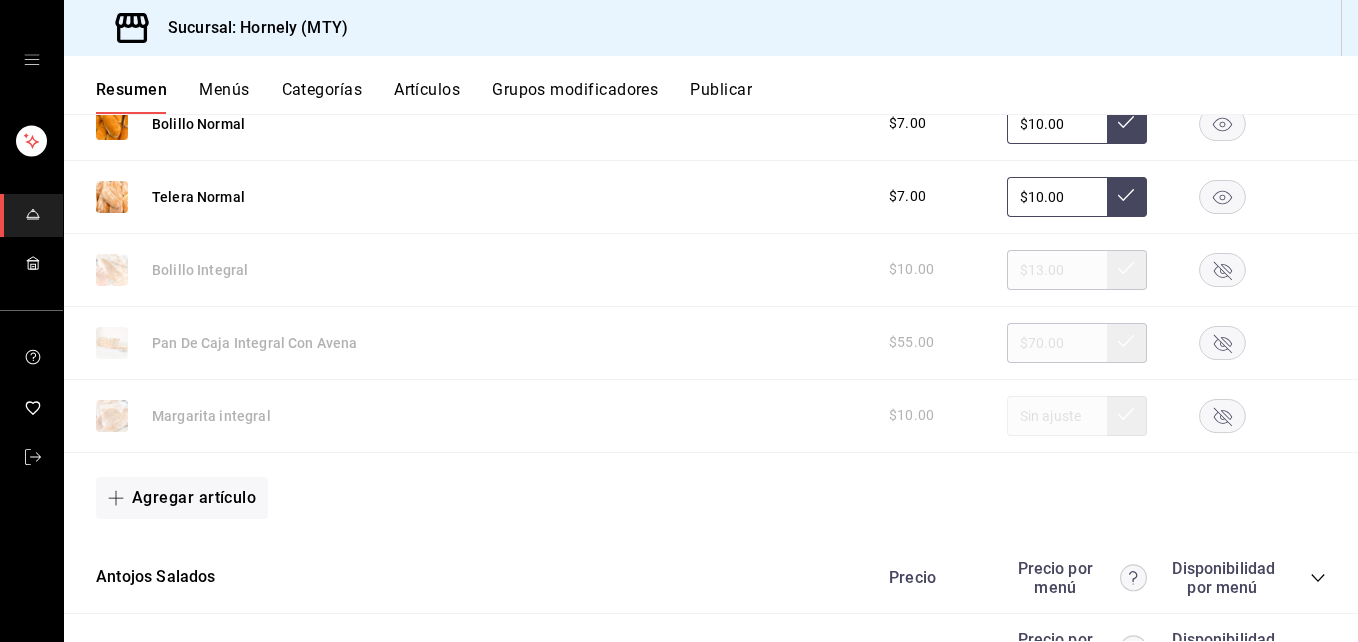 scroll, scrollTop: 6300, scrollLeft: 0, axis: vertical 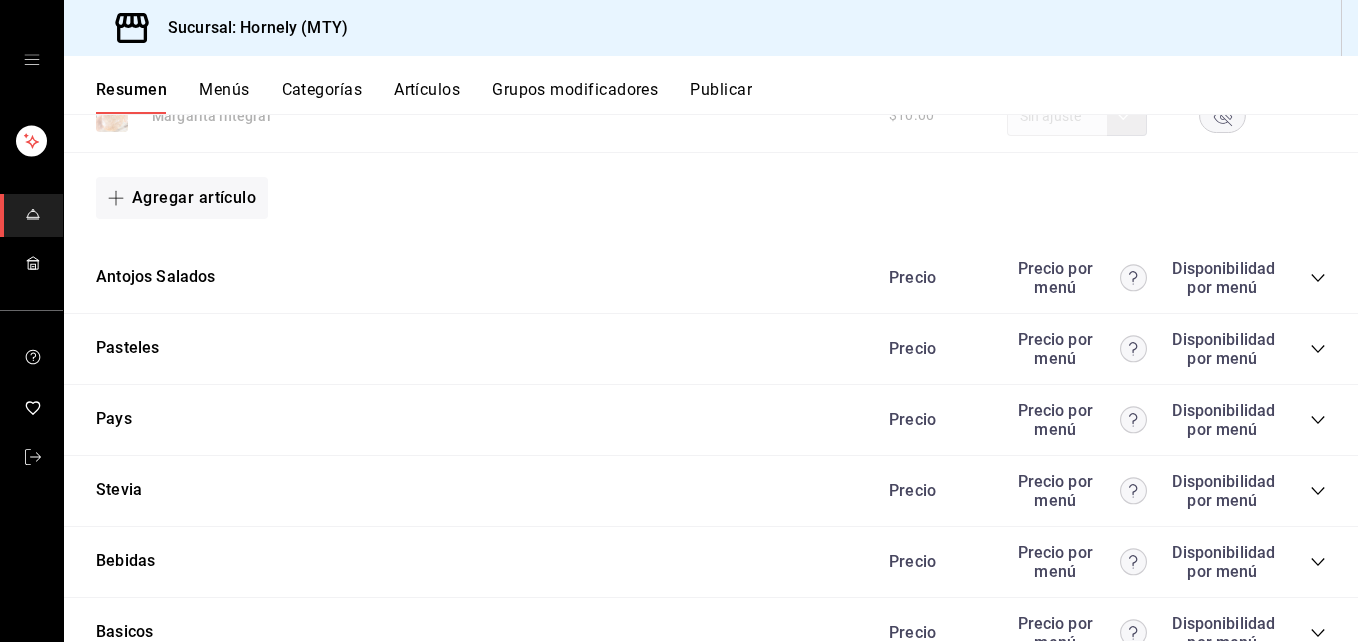 click 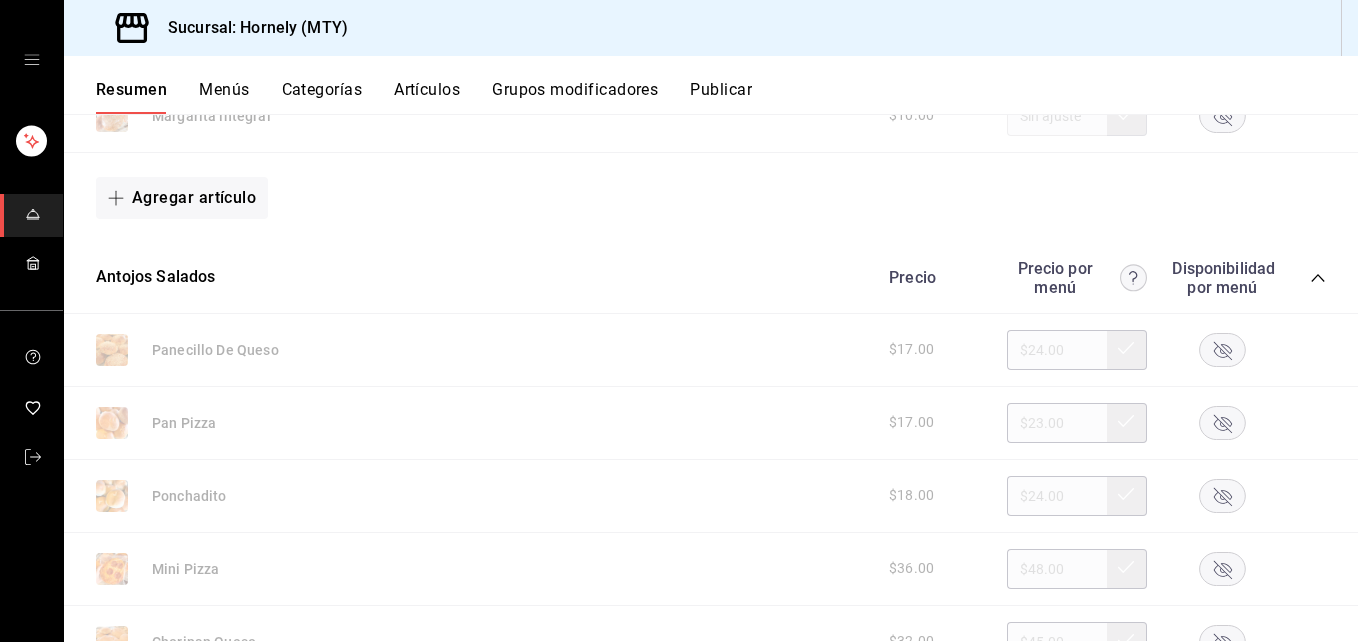 drag, startPoint x: 1217, startPoint y: 489, endPoint x: 1215, endPoint y: 463, distance: 26.076809 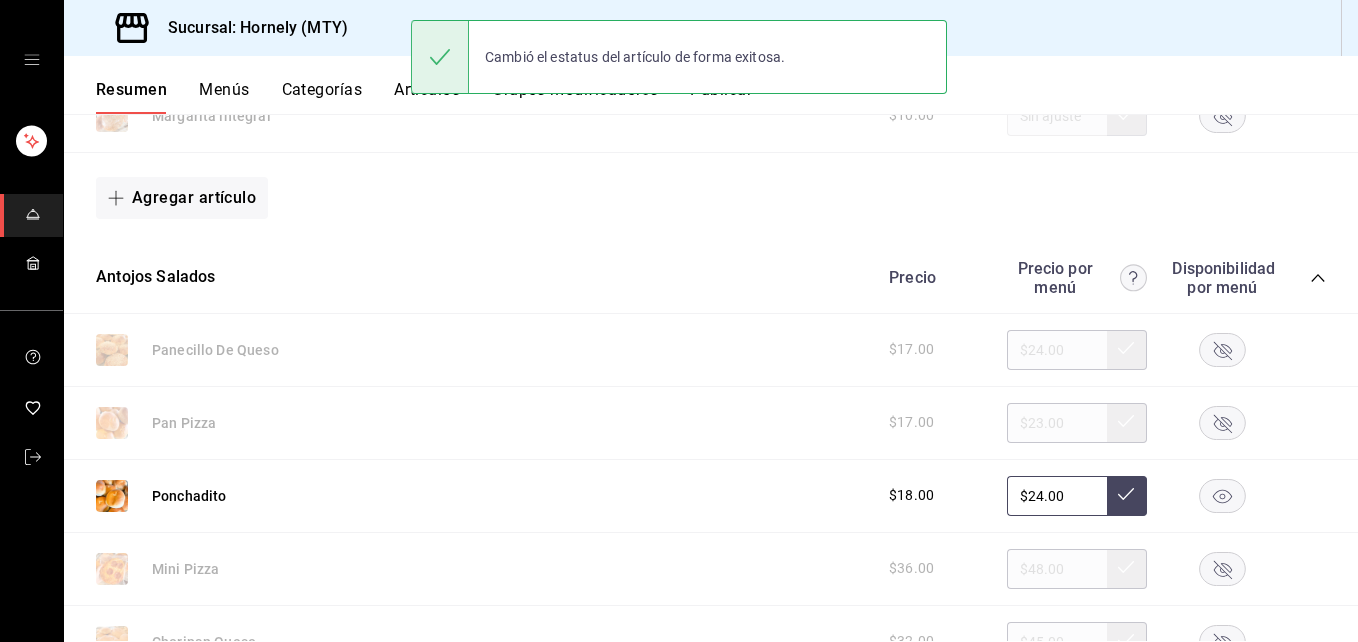 click 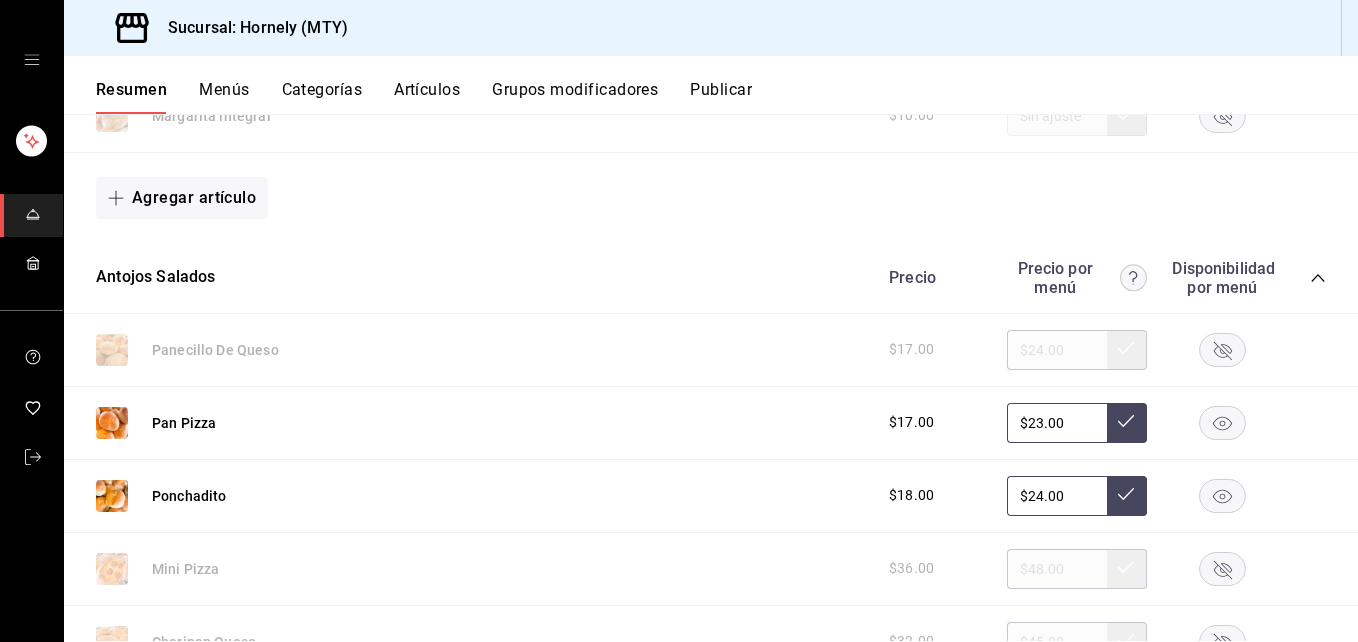 click 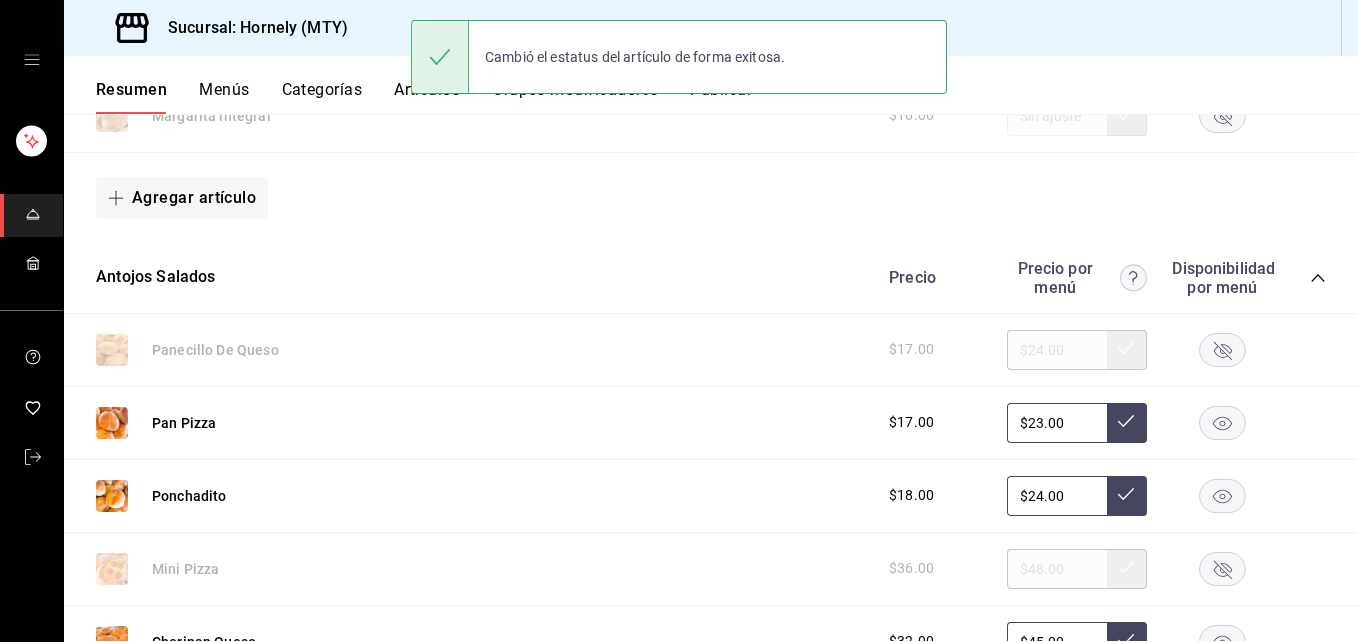 click 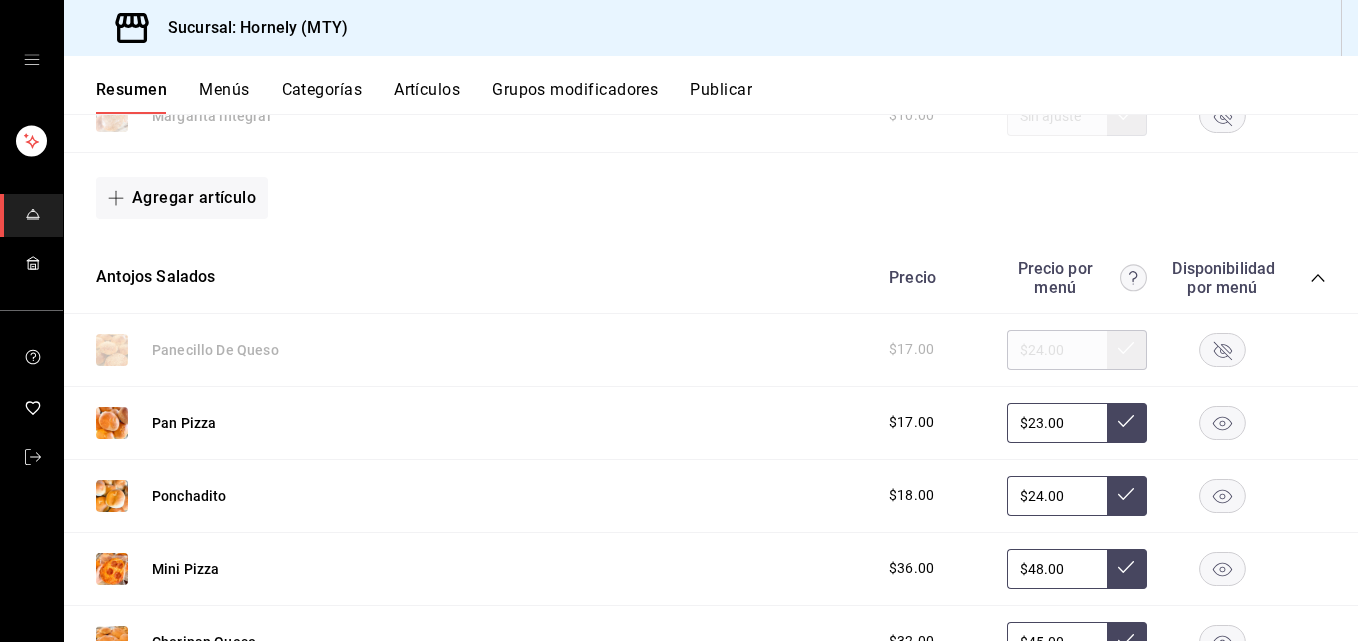 click on "Publicar" at bounding box center (721, 97) 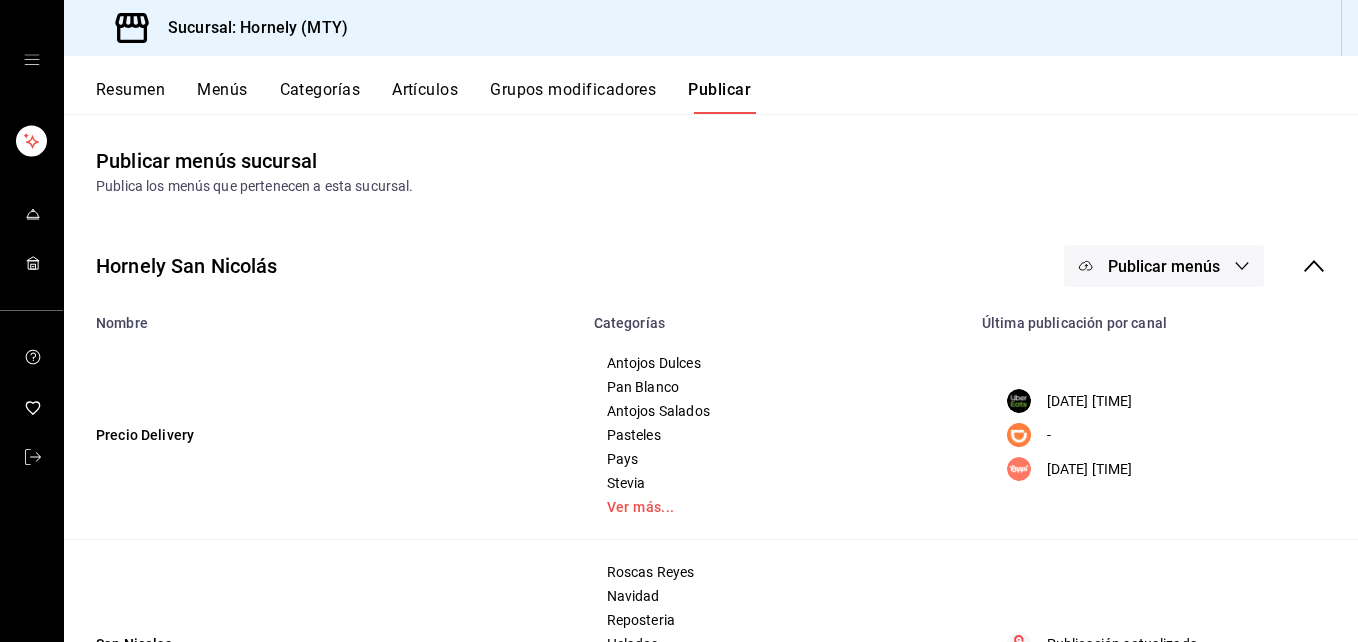 drag, startPoint x: 1153, startPoint y: 249, endPoint x: 1138, endPoint y: 256, distance: 16.552946 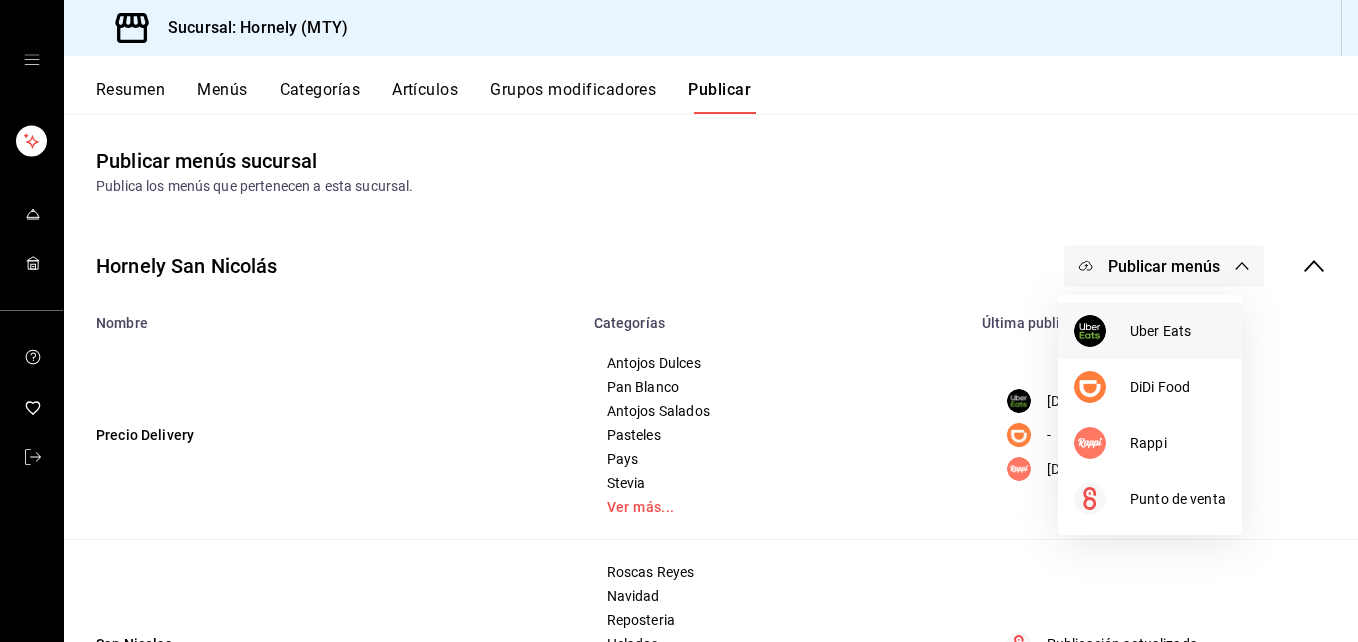 click at bounding box center [1102, 331] 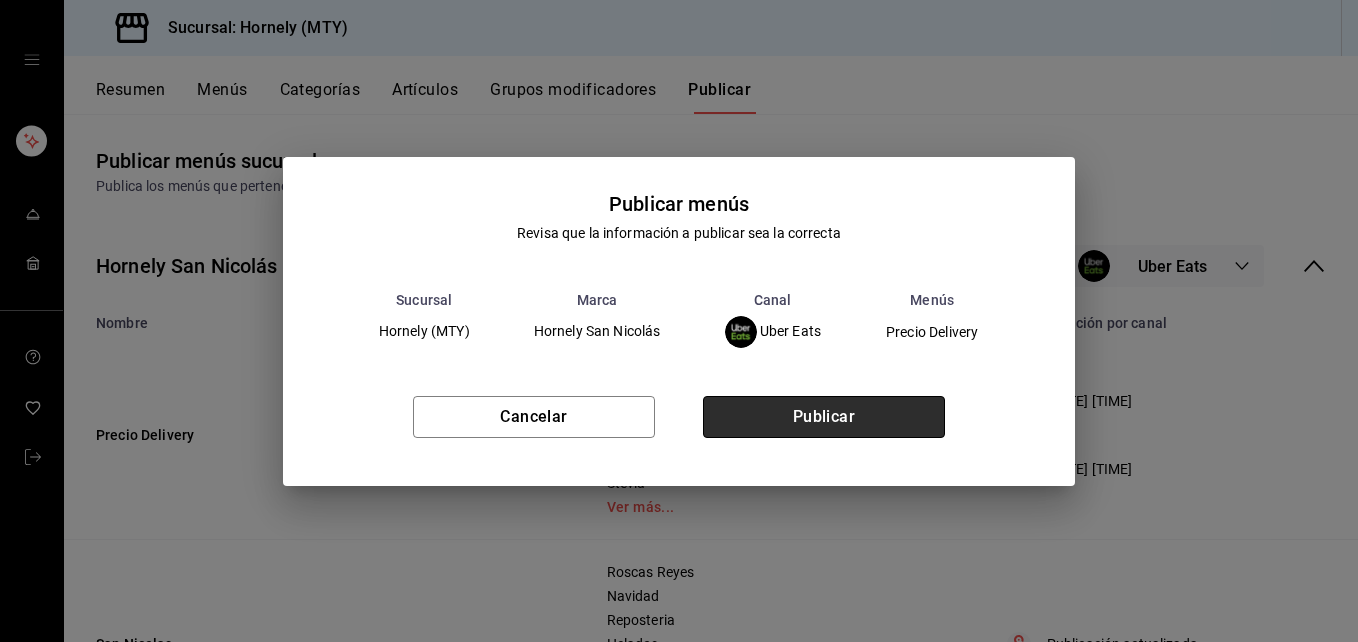 click on "Publicar" at bounding box center (824, 417) 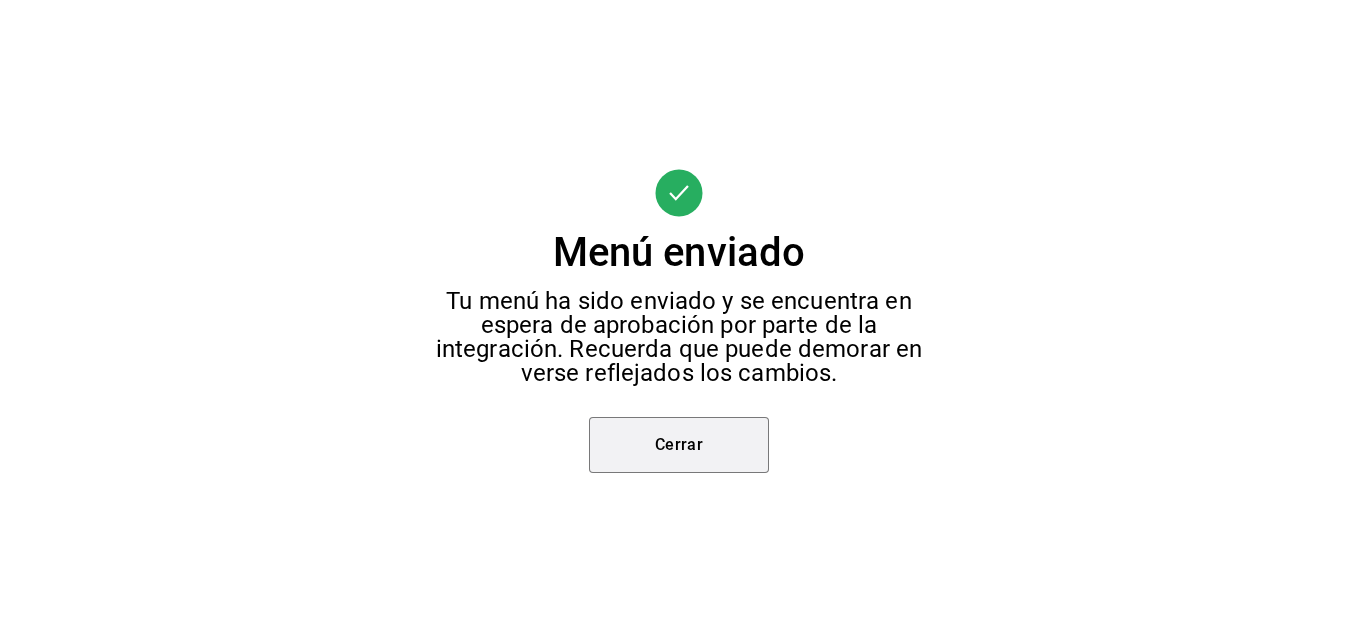 click on "Cerrar" at bounding box center (679, 445) 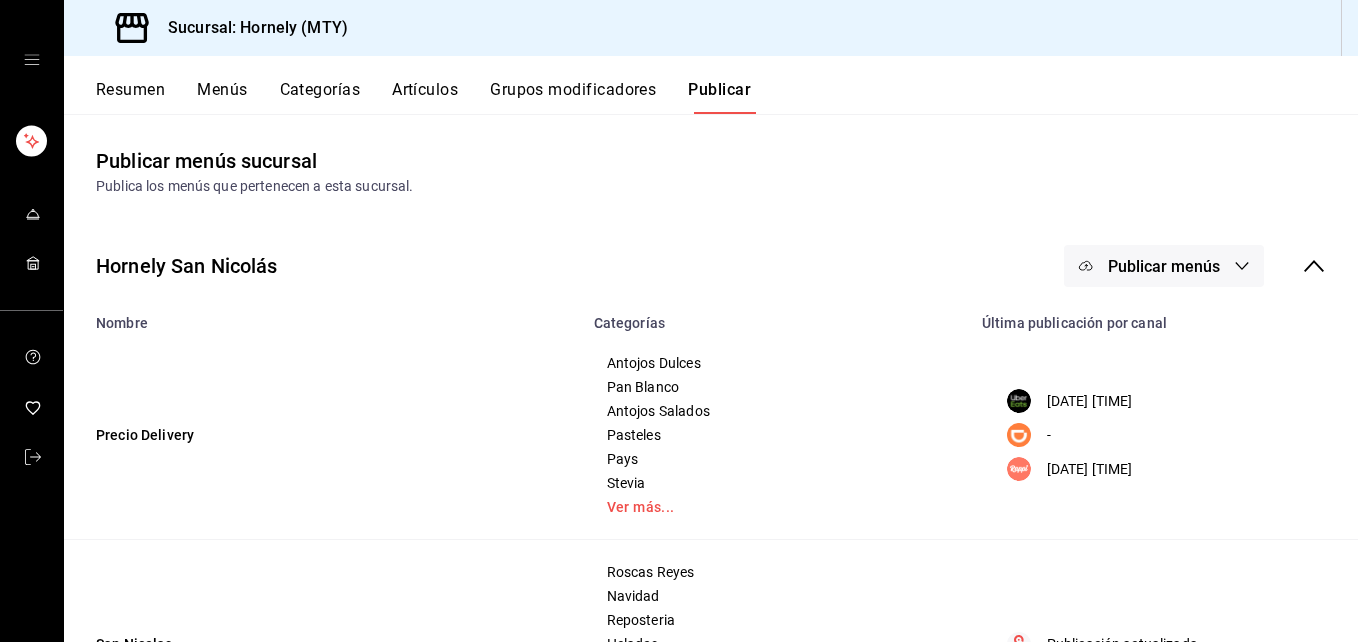 click on "Publicar menús" at bounding box center (1164, 266) 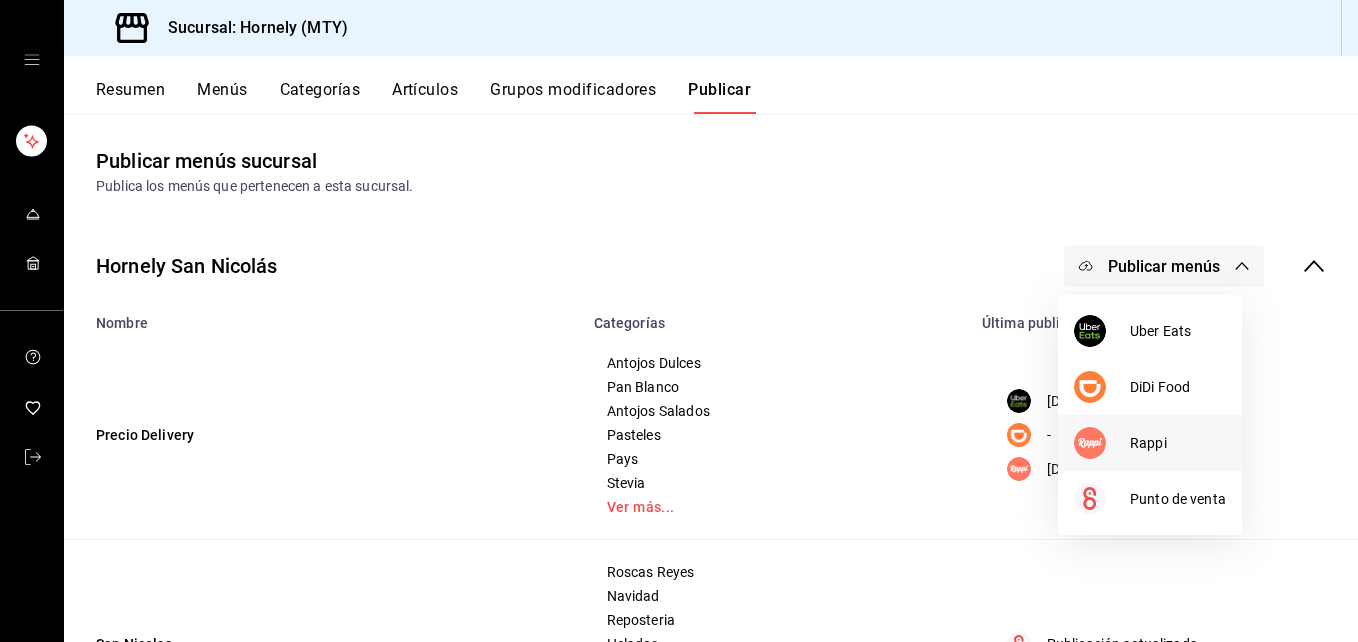 click at bounding box center [1102, 443] 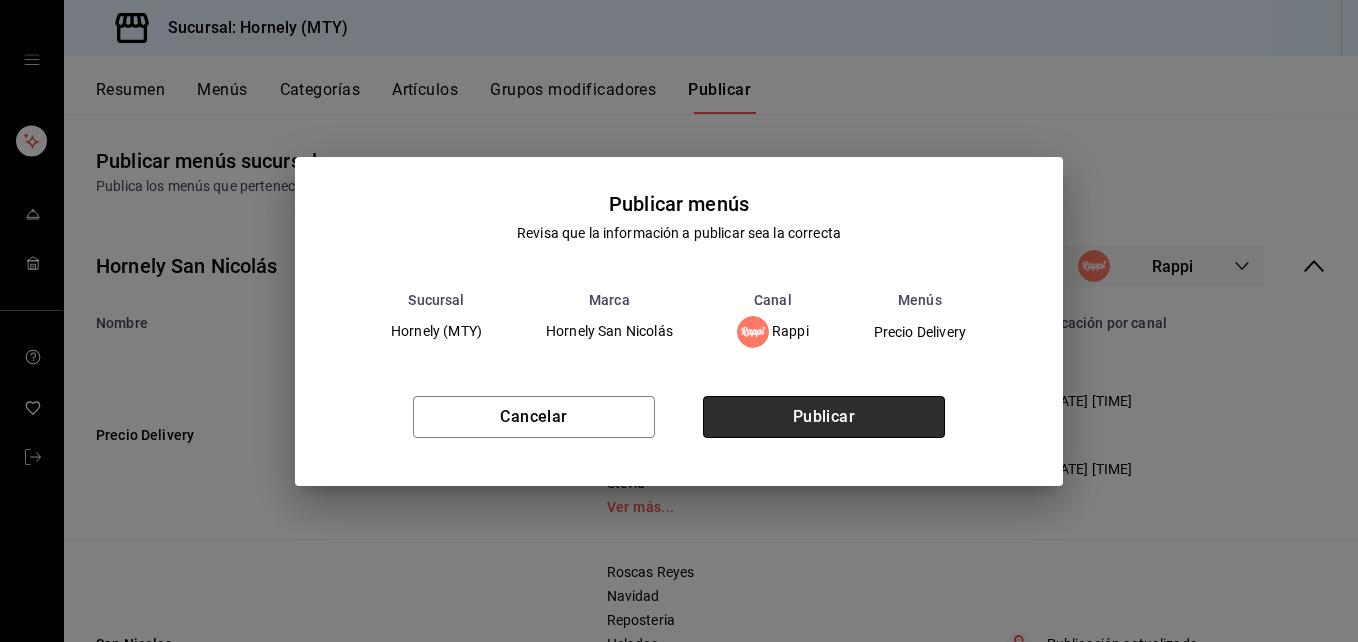click on "Publicar" at bounding box center (824, 417) 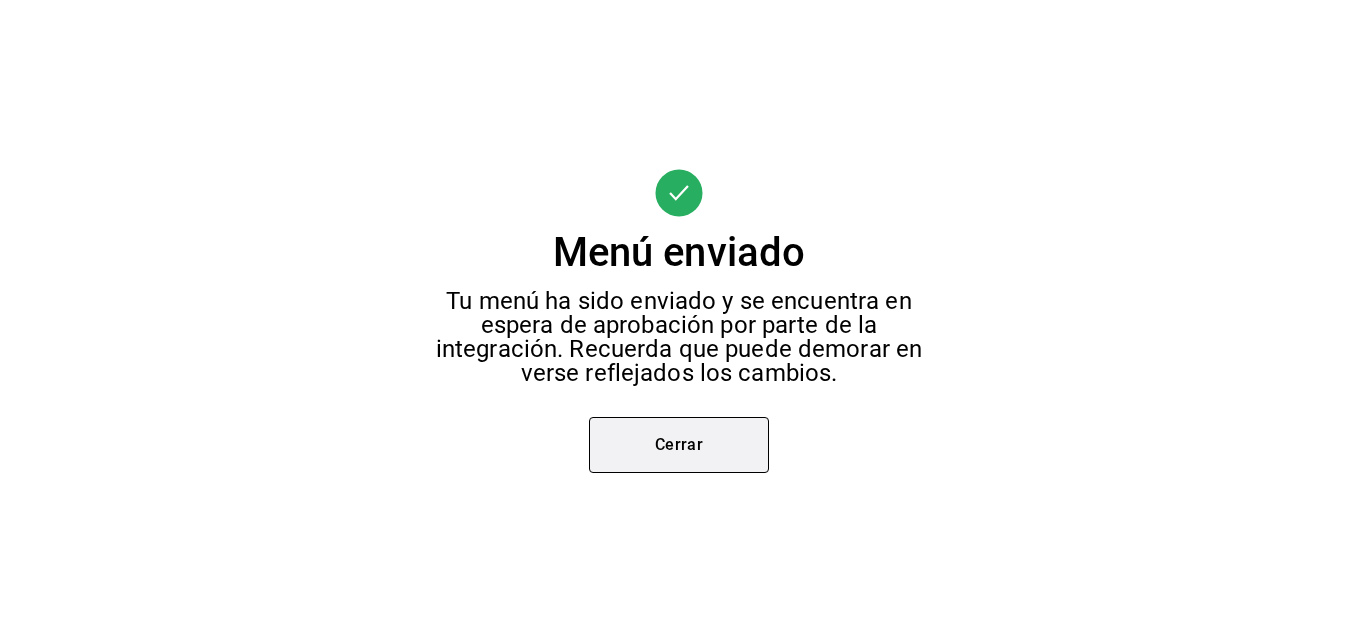 click on "Cerrar" at bounding box center (679, 445) 